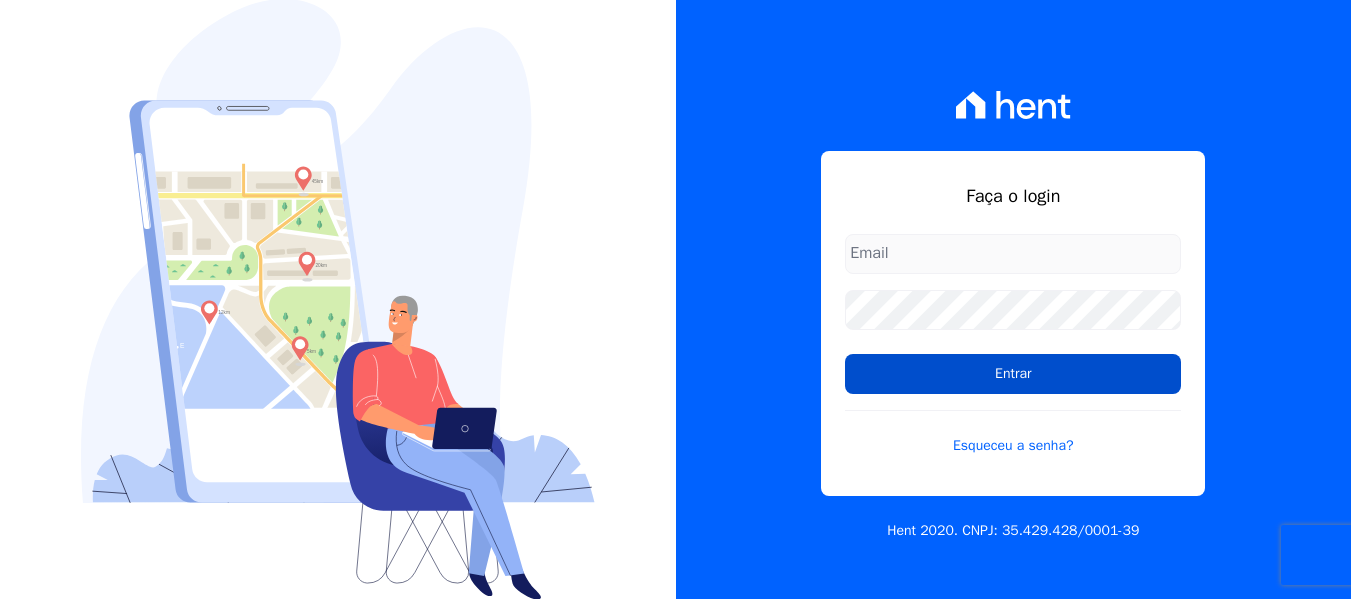 scroll, scrollTop: 0, scrollLeft: 0, axis: both 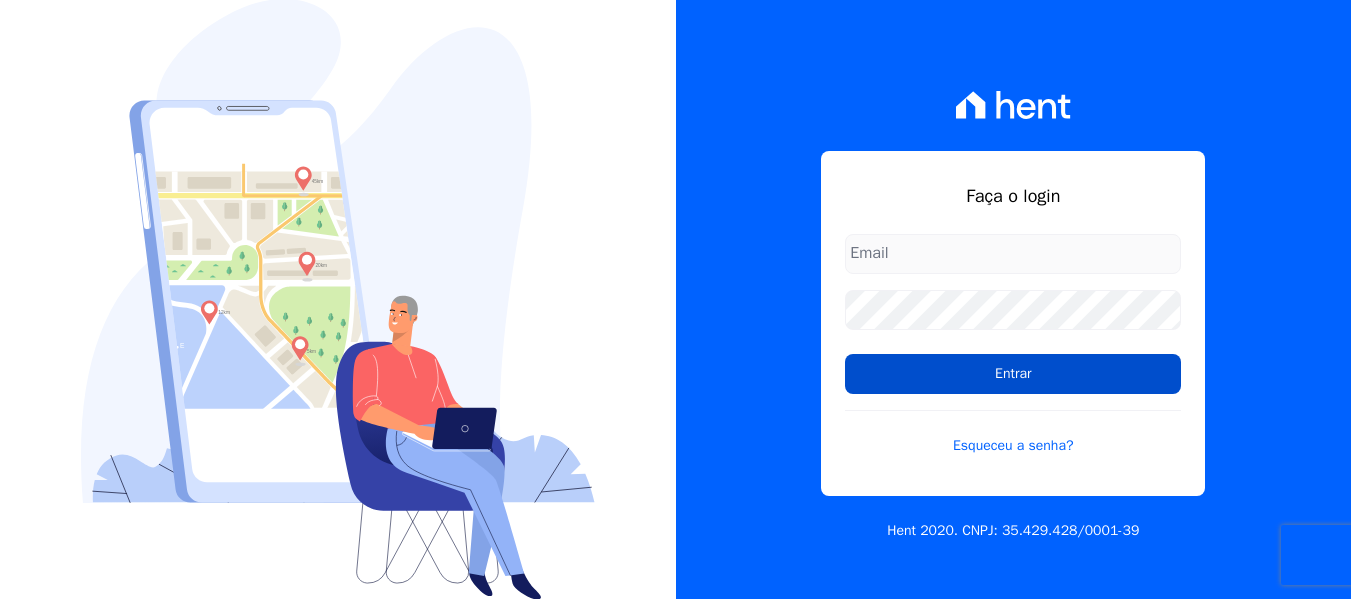 type on "[EMAIL_ADDRESS][DOMAIN_NAME]" 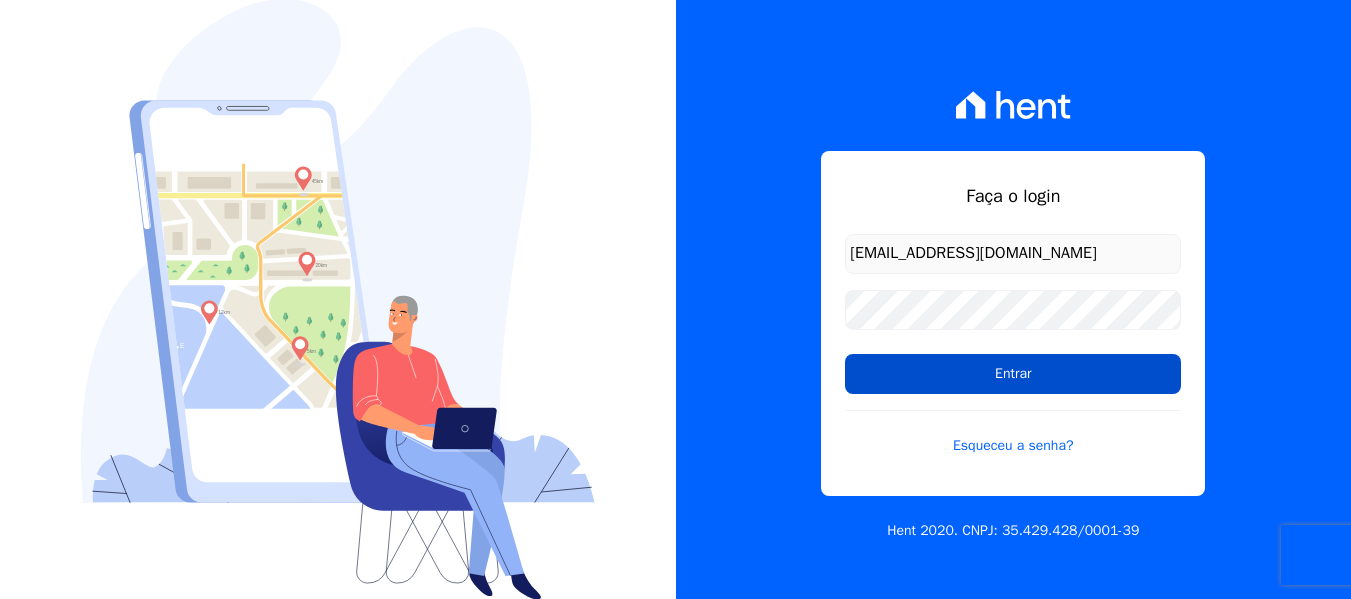 drag, startPoint x: 924, startPoint y: 375, endPoint x: 903, endPoint y: 384, distance: 22.847319 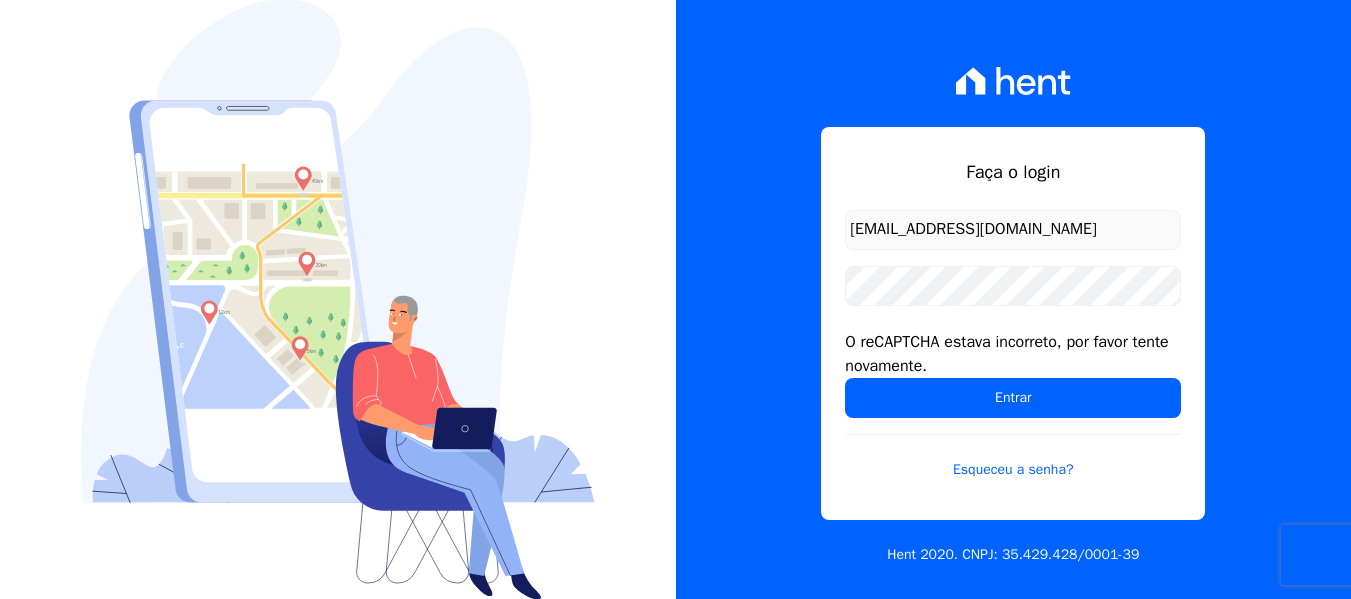 scroll, scrollTop: 0, scrollLeft: 0, axis: both 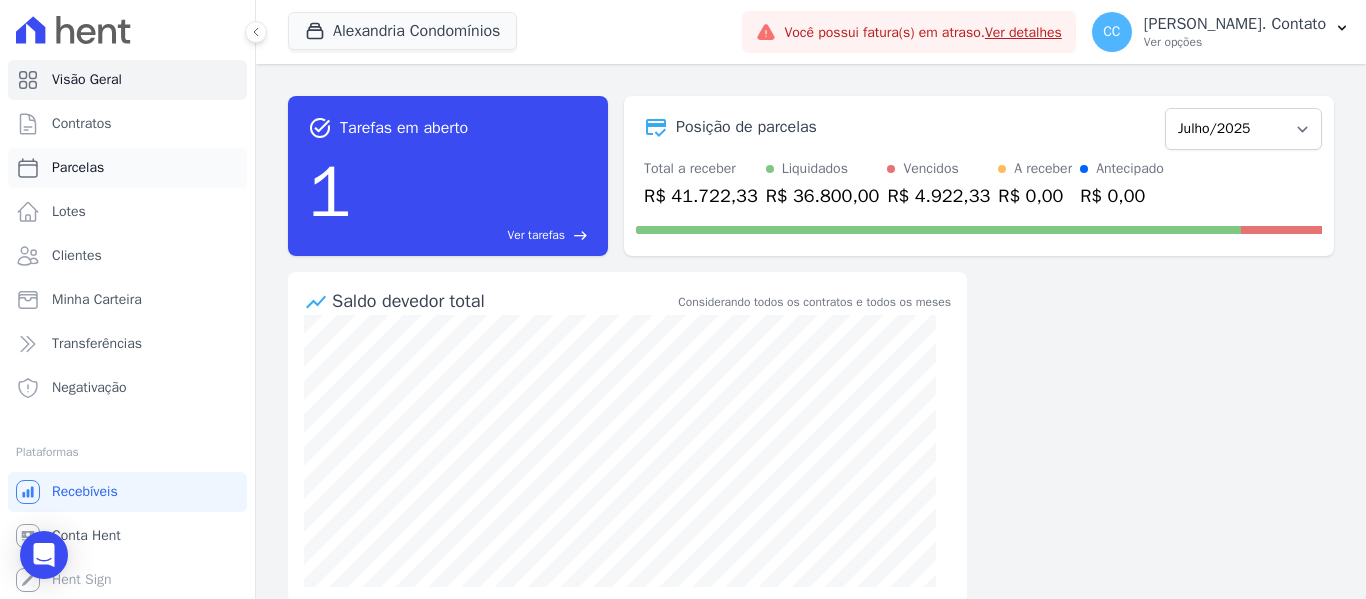 drag, startPoint x: 82, startPoint y: 166, endPoint x: 132, endPoint y: 183, distance: 52.810986 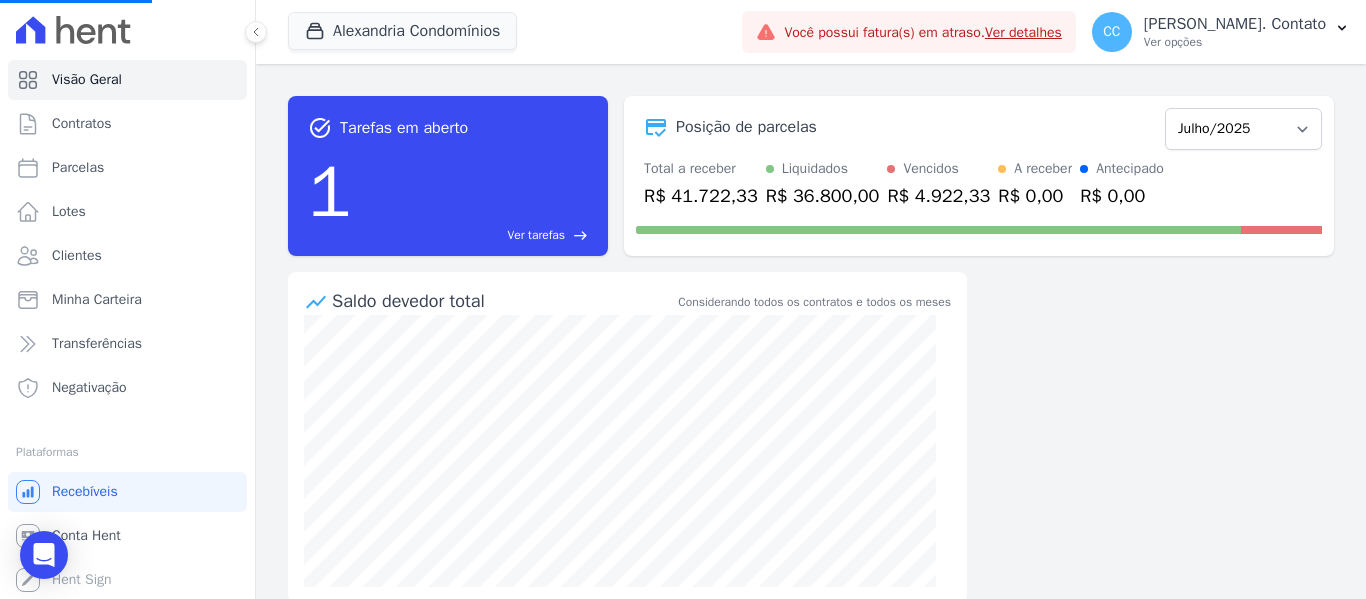 select 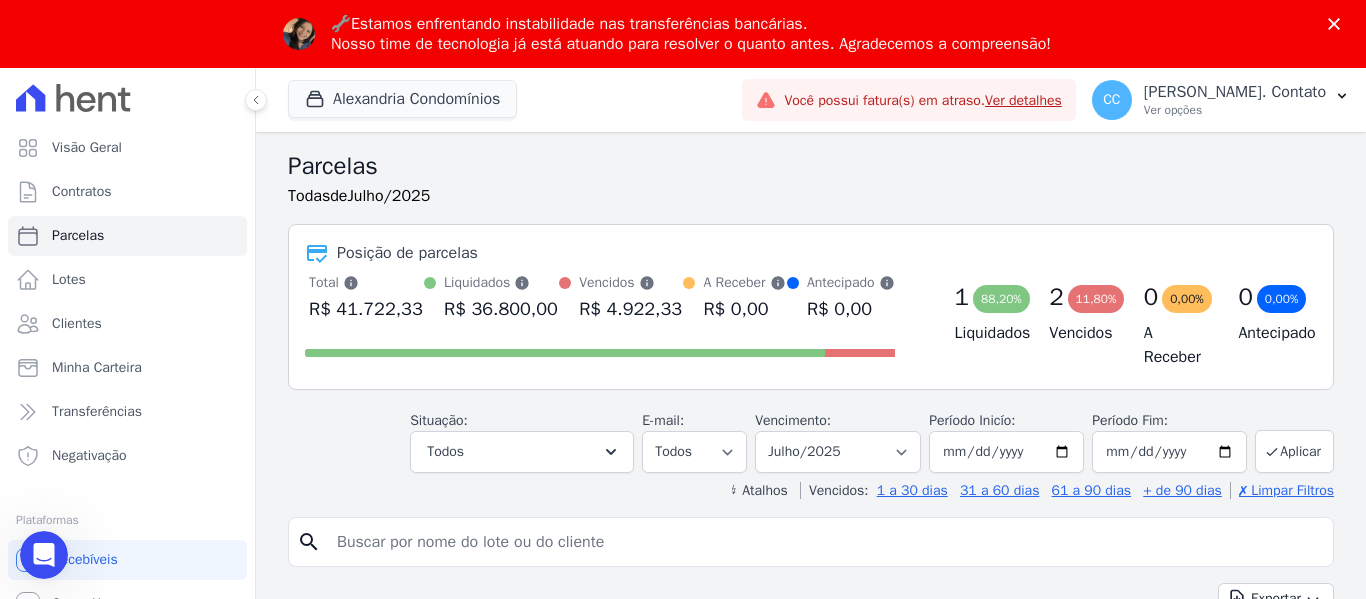 scroll, scrollTop: 0, scrollLeft: 0, axis: both 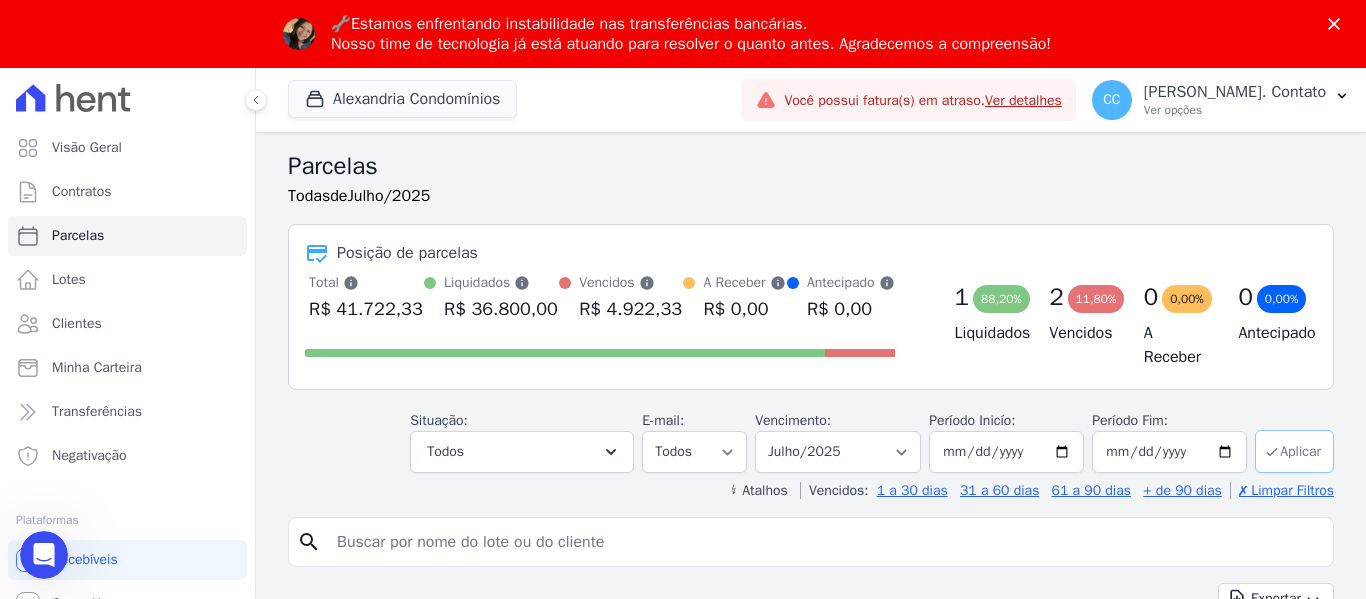 click on "Aplicar" at bounding box center (1294, 451) 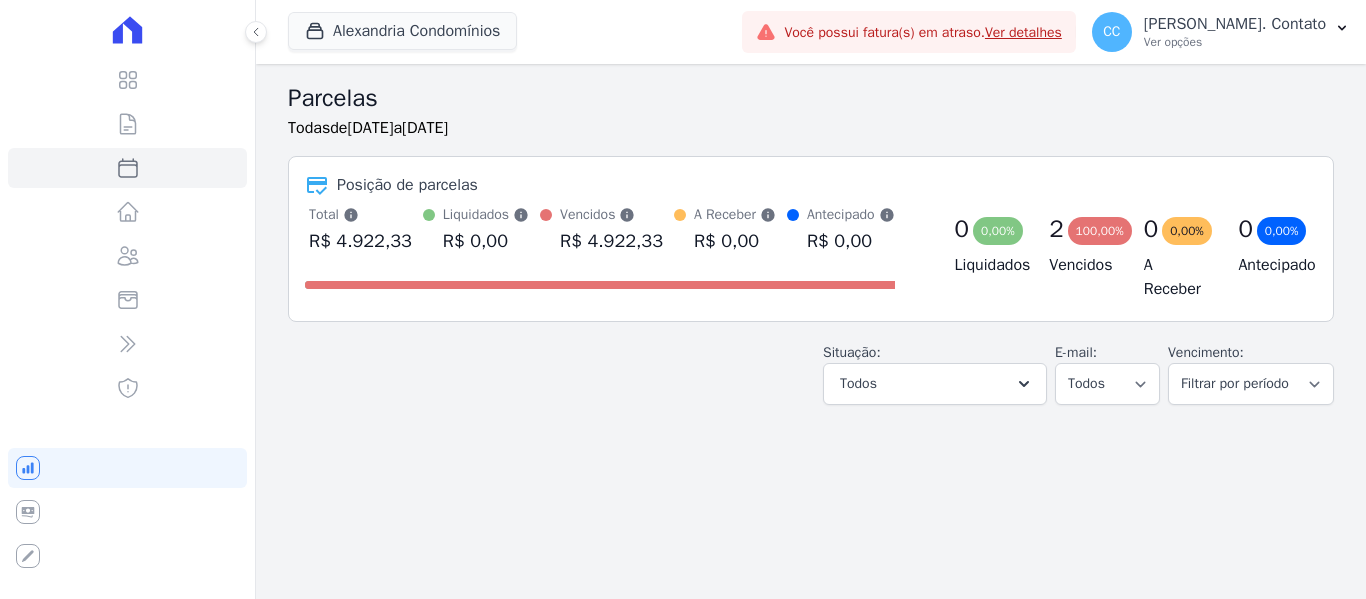 select 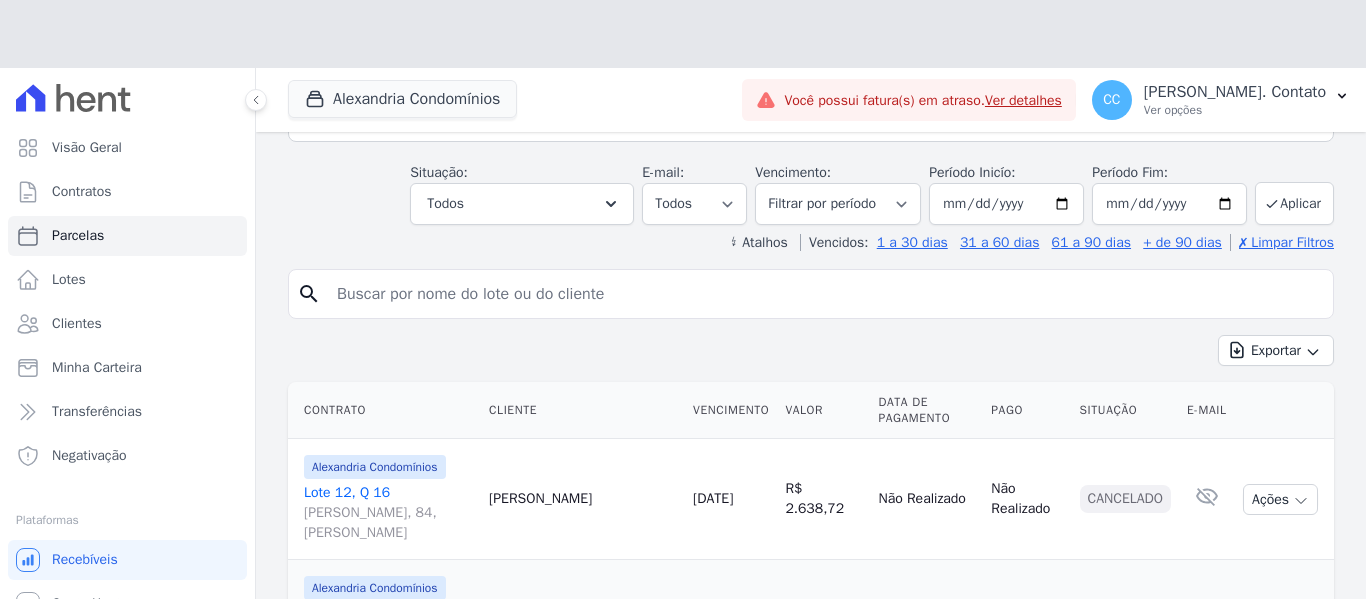 scroll, scrollTop: 500, scrollLeft: 0, axis: vertical 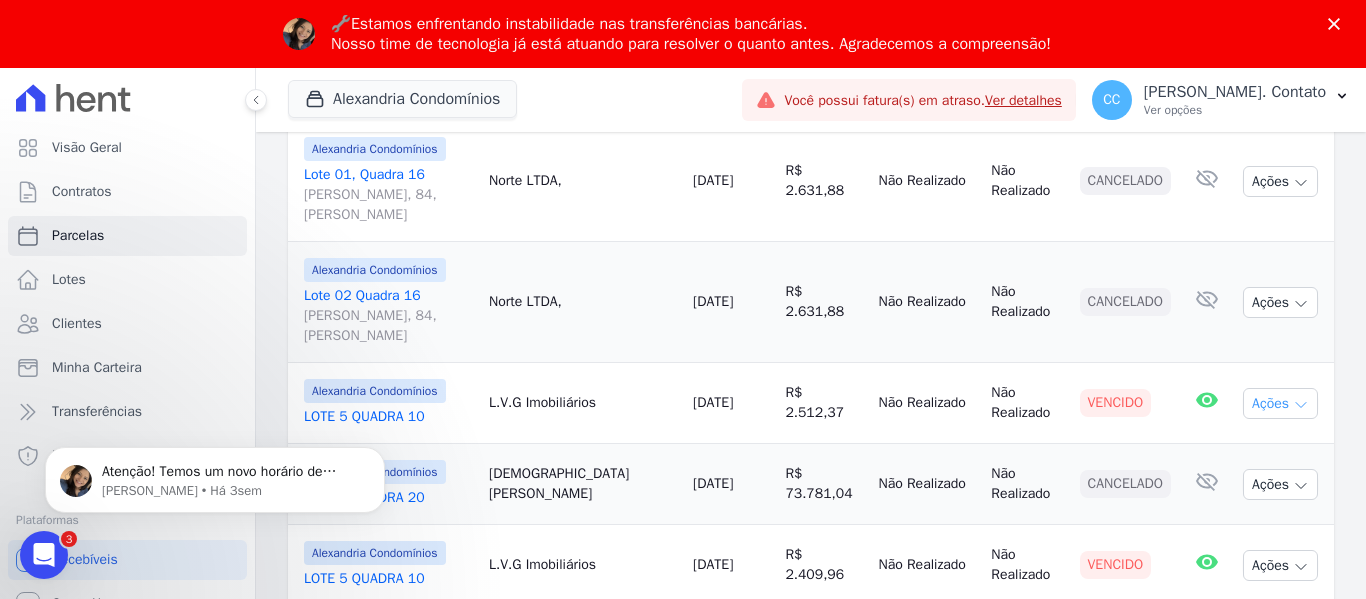 click 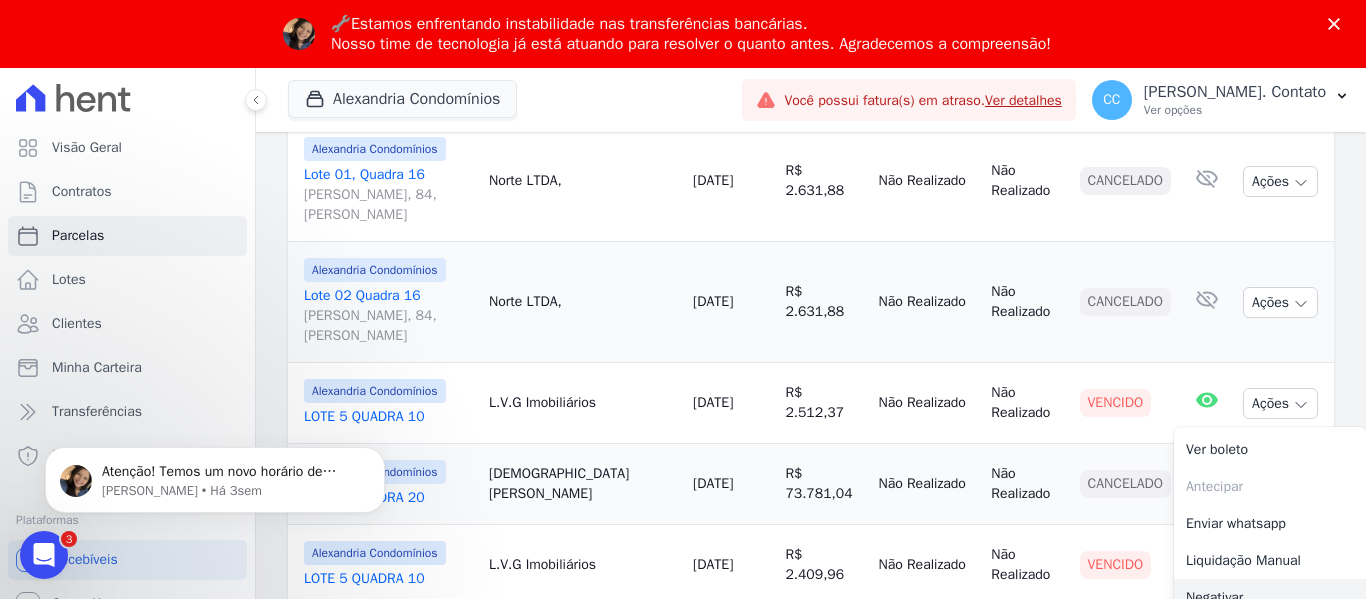 click on "Negativar" at bounding box center (1270, 597) 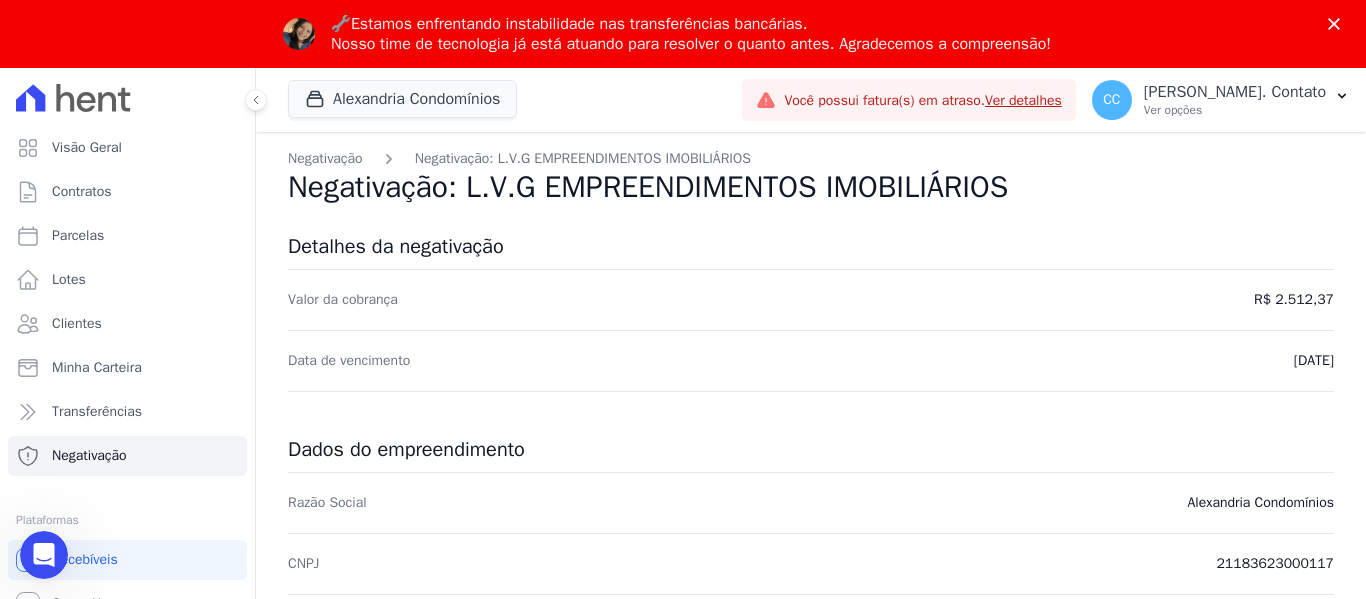 scroll, scrollTop: 0, scrollLeft: 0, axis: both 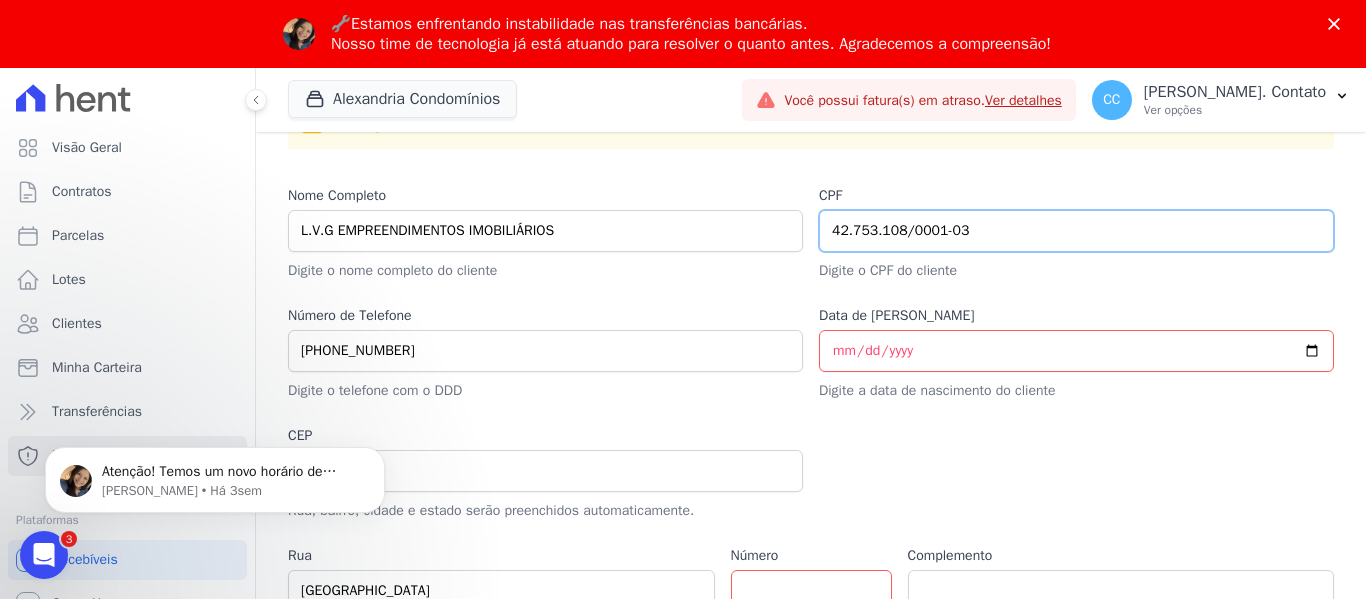 drag, startPoint x: 818, startPoint y: 236, endPoint x: 958, endPoint y: 235, distance: 140.00357 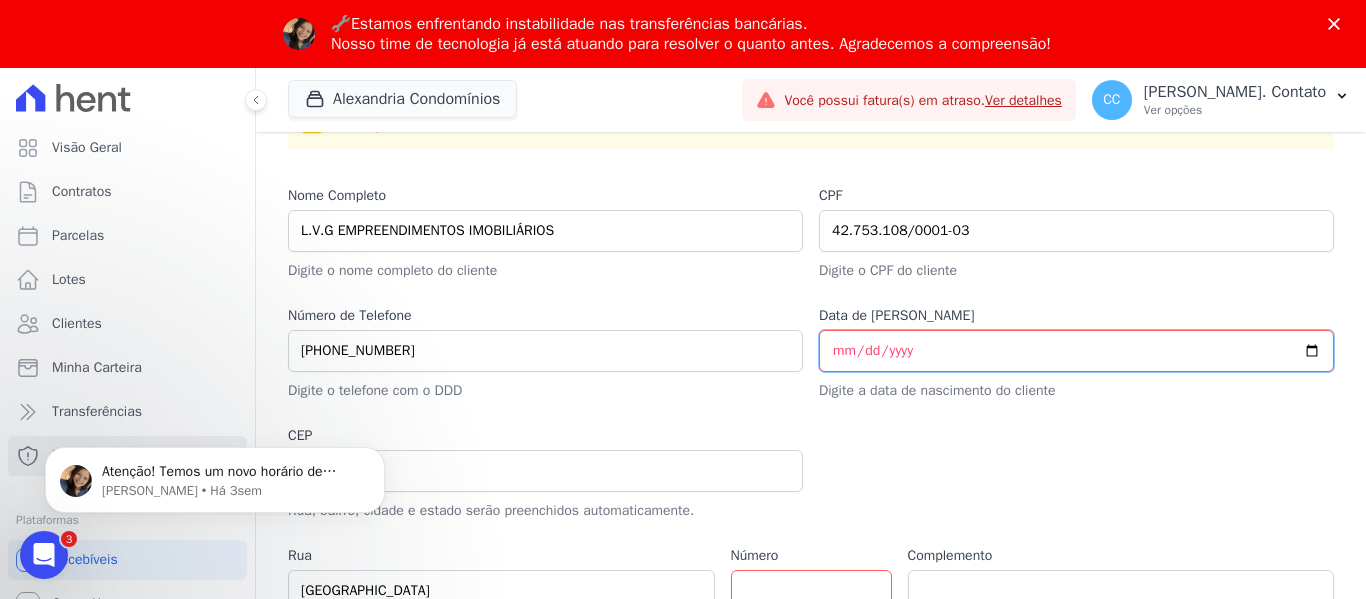 click on "Data de Nascimento" at bounding box center [1076, 351] 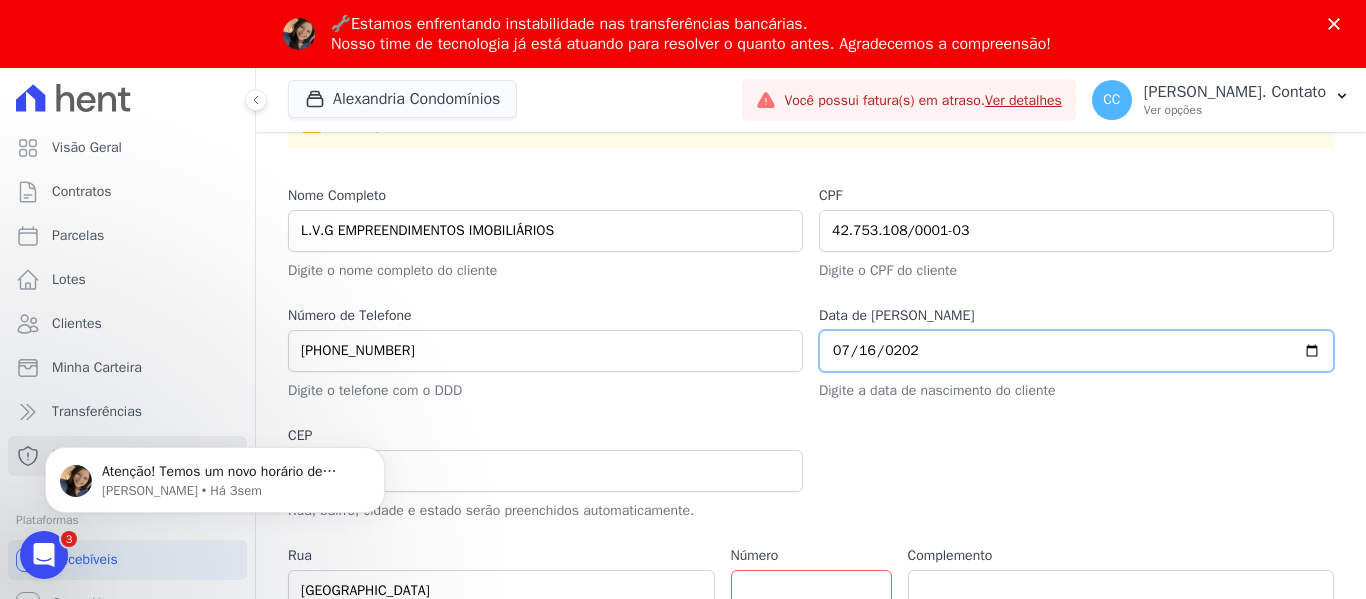 type on "2021-07-16" 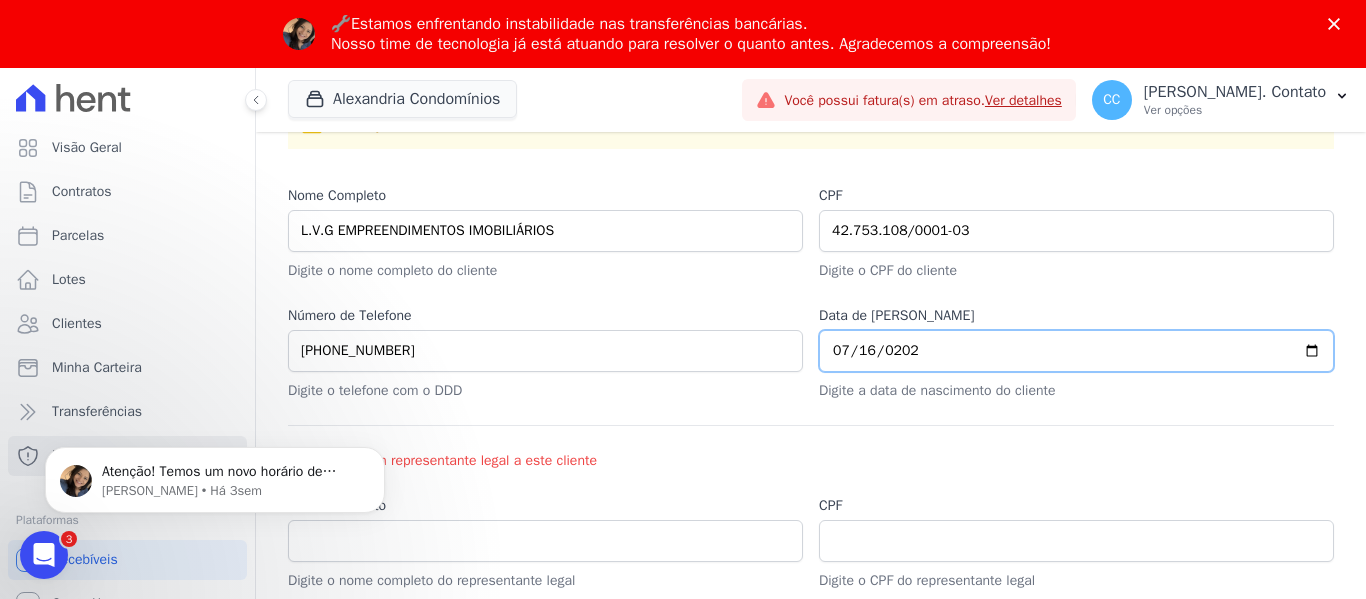 scroll, scrollTop: 1100, scrollLeft: 0, axis: vertical 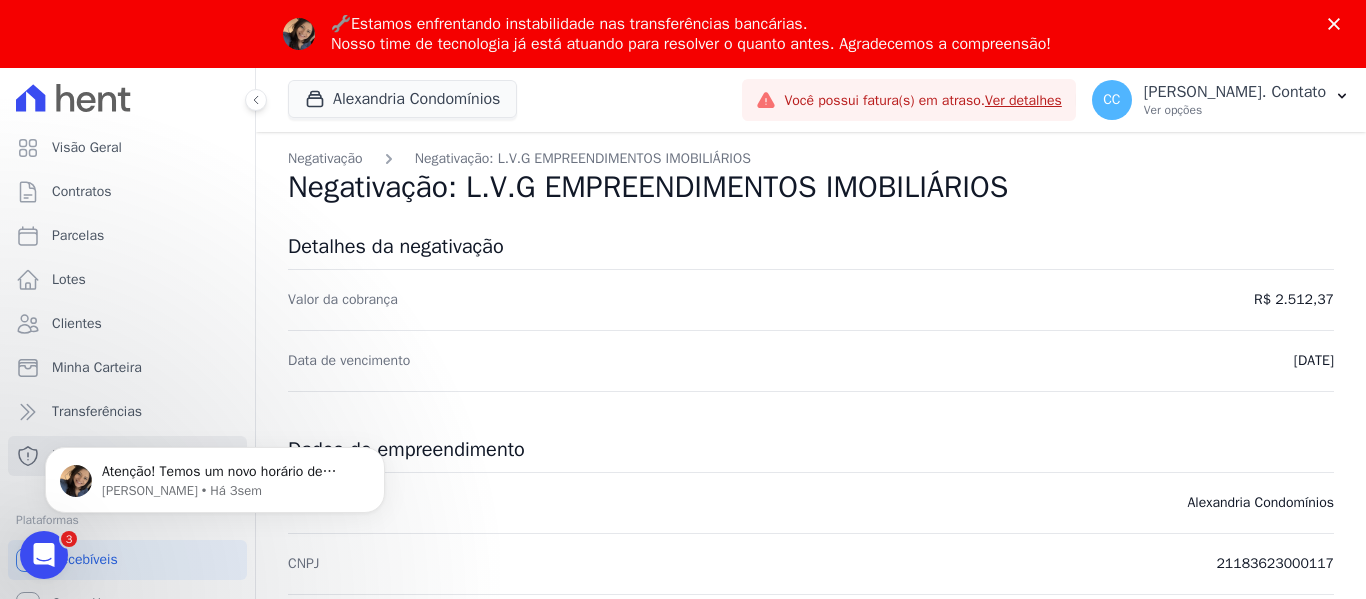 select 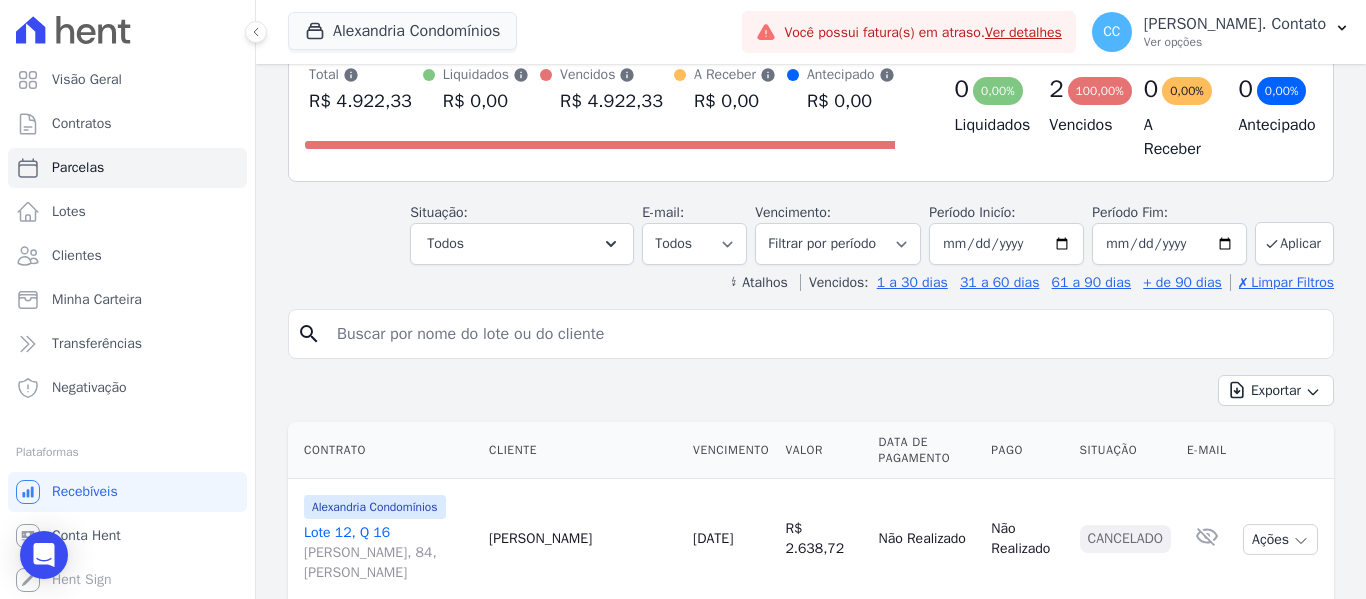 scroll, scrollTop: 400, scrollLeft: 0, axis: vertical 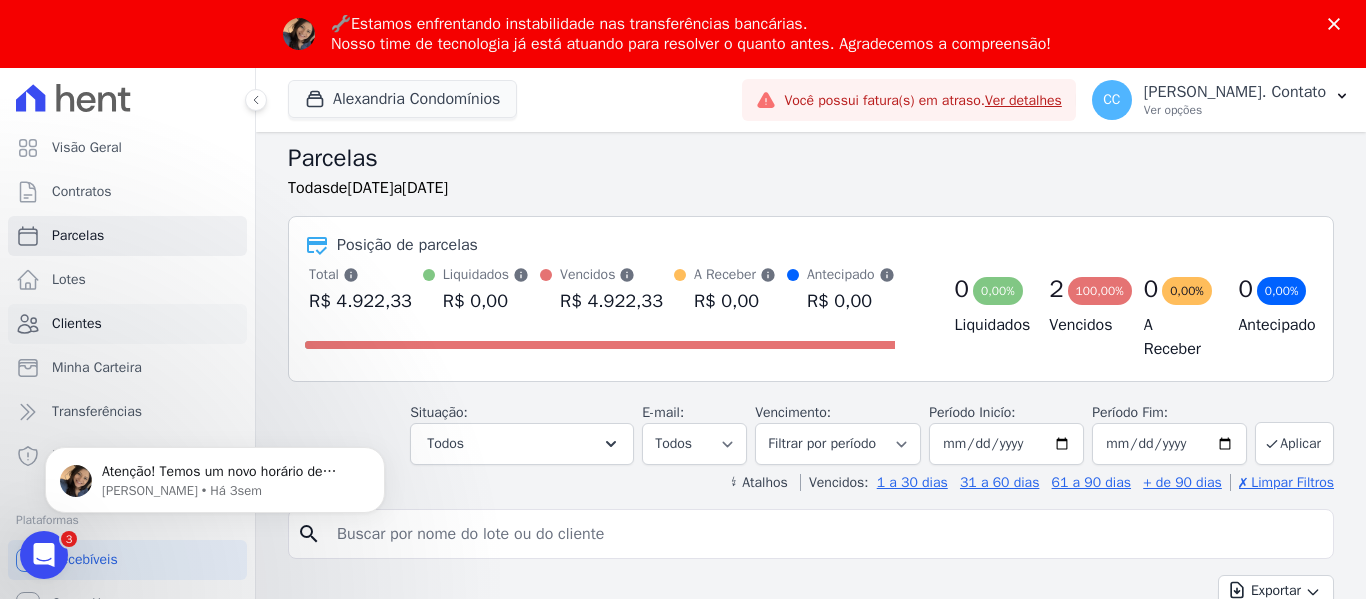 click on "Clientes" at bounding box center (77, 324) 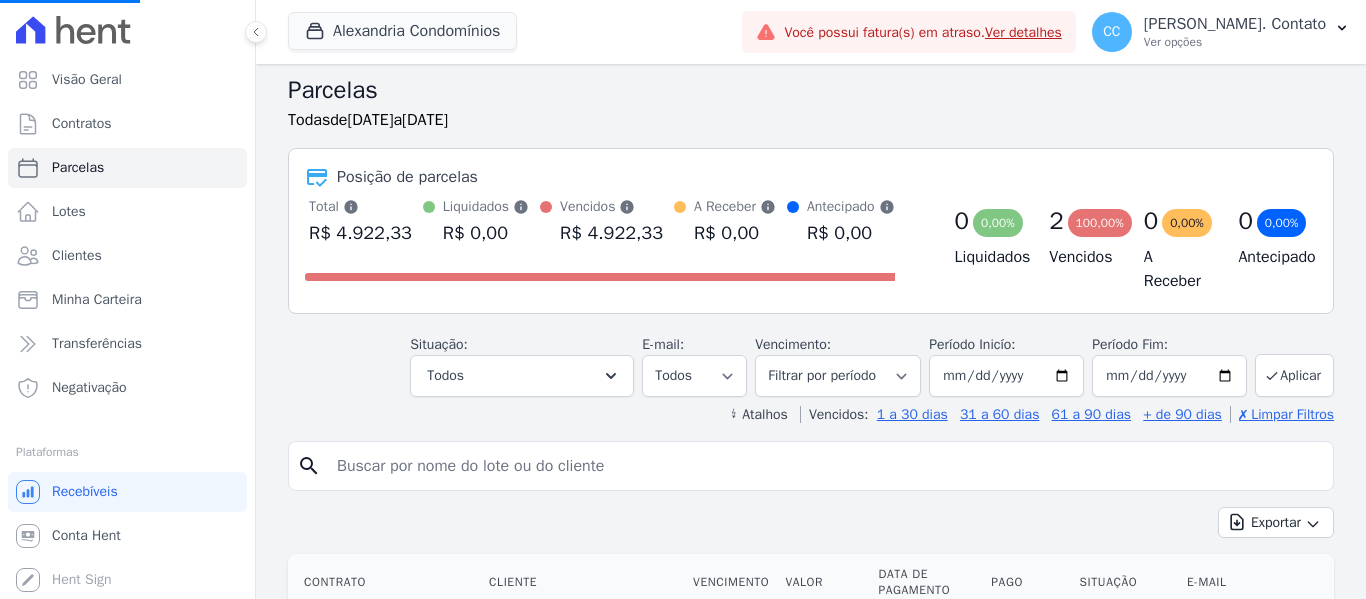 click at bounding box center (825, 466) 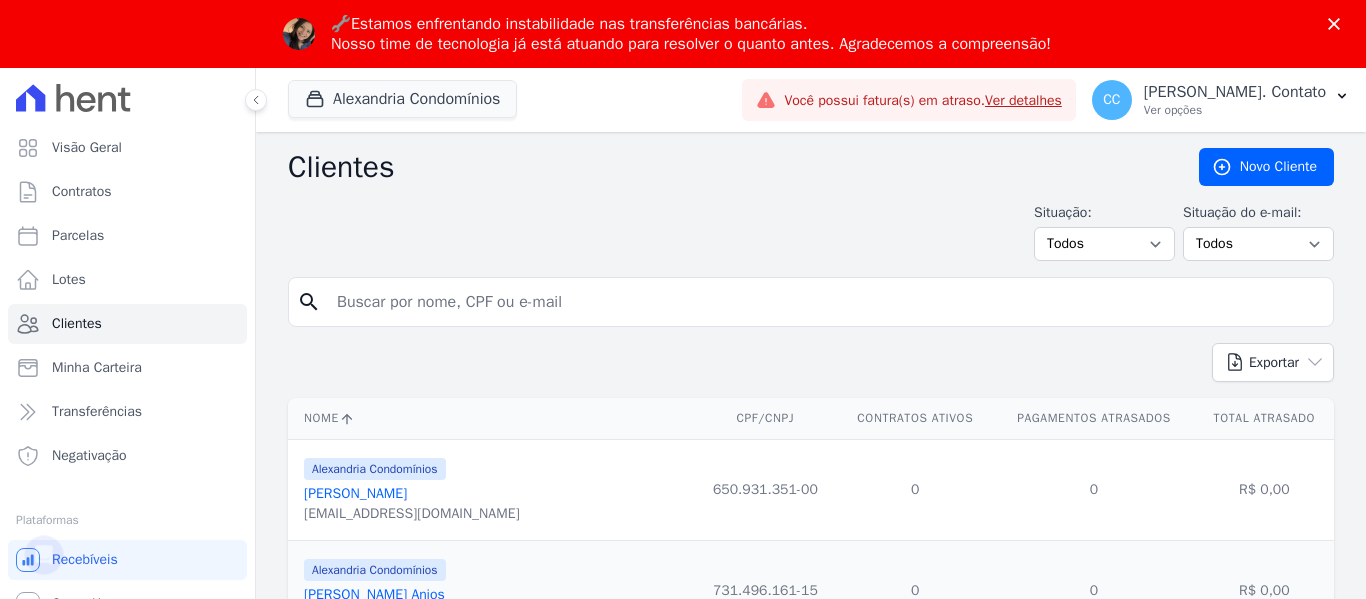 scroll, scrollTop: 0, scrollLeft: 0, axis: both 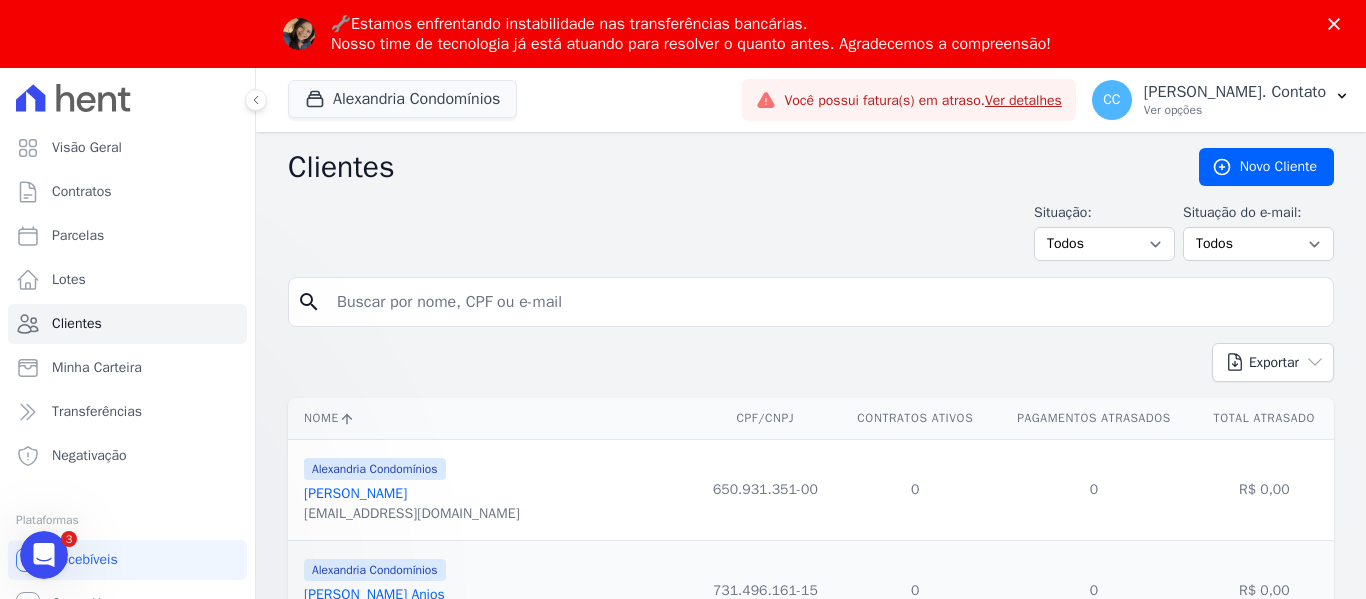 drag, startPoint x: 380, startPoint y: 295, endPoint x: 391, endPoint y: 295, distance: 11 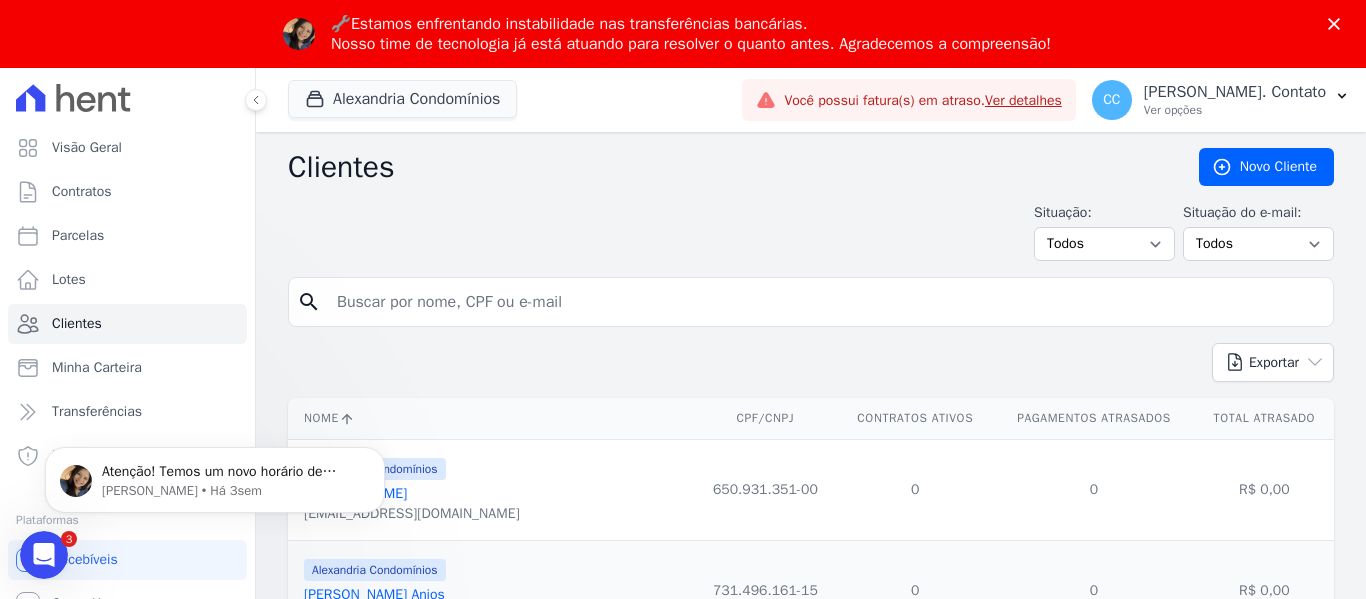scroll, scrollTop: 0, scrollLeft: 0, axis: both 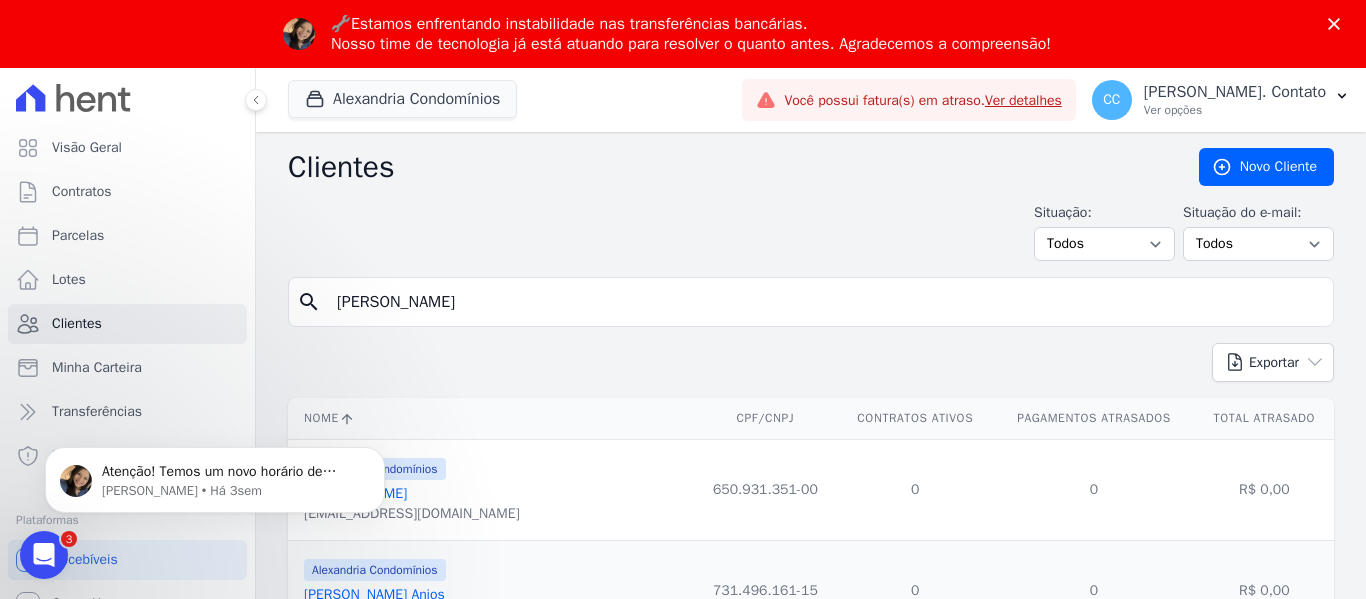 type on "CHRISTIAN" 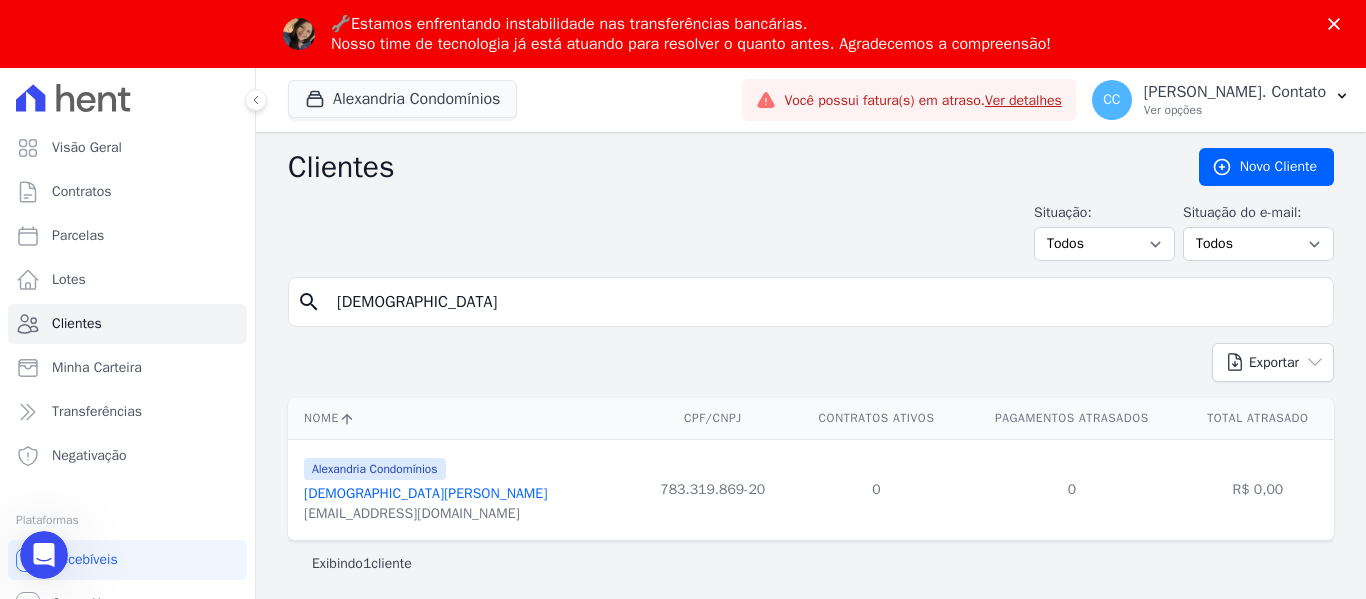 scroll, scrollTop: 0, scrollLeft: 0, axis: both 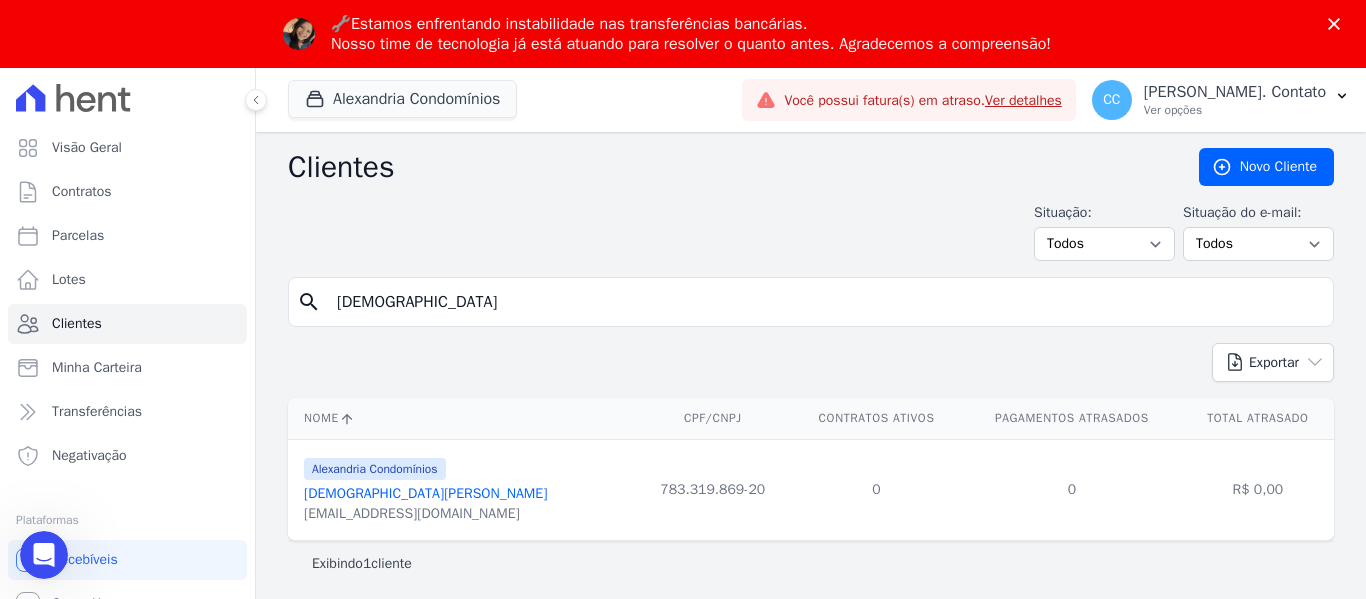 click on "Christian Jacks Lino Gasparotto" at bounding box center (425, 493) 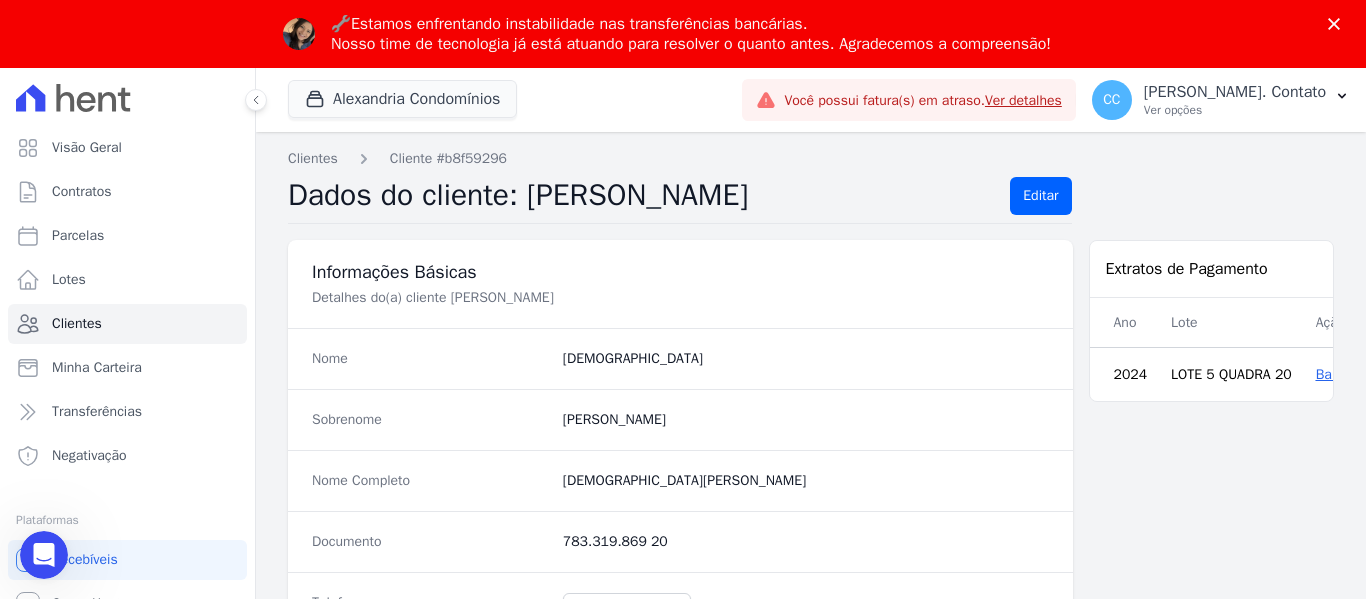 scroll, scrollTop: 0, scrollLeft: 0, axis: both 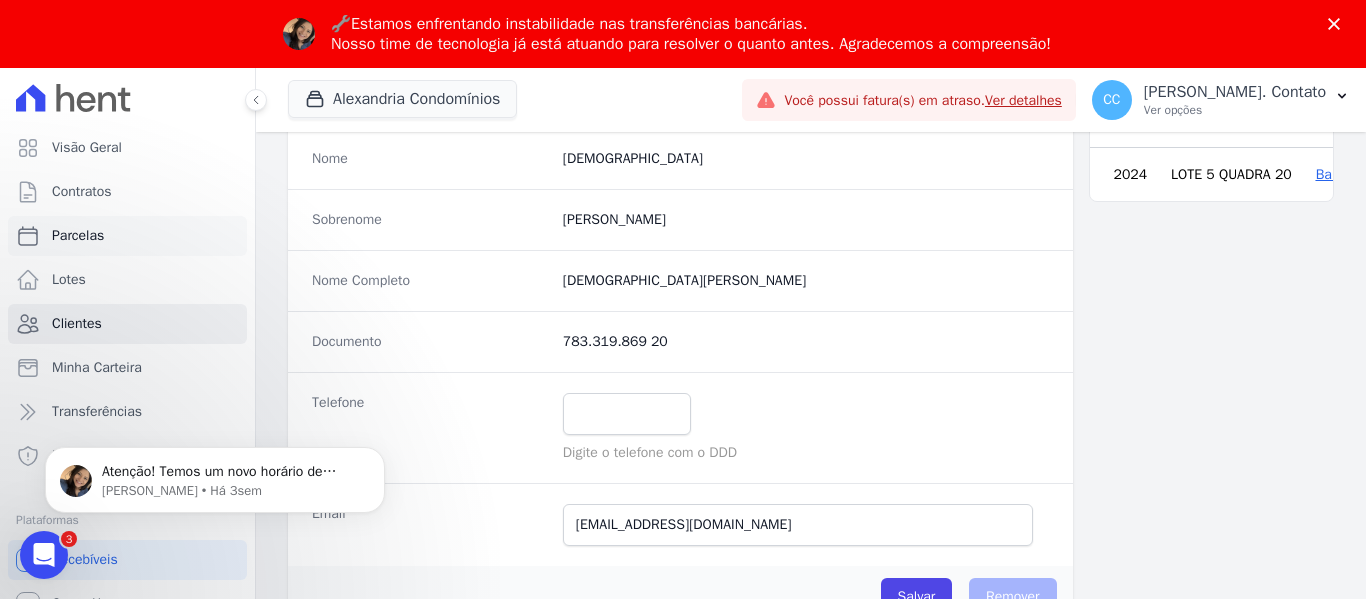 click on "Parcelas" at bounding box center (127, 236) 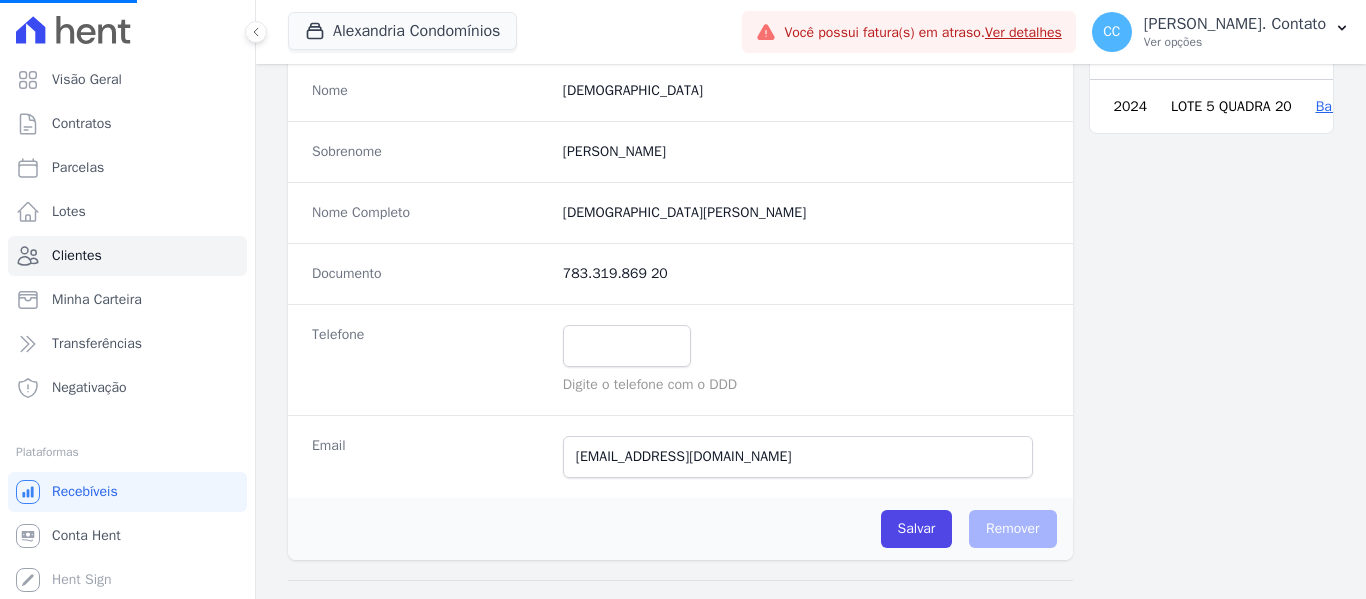 select 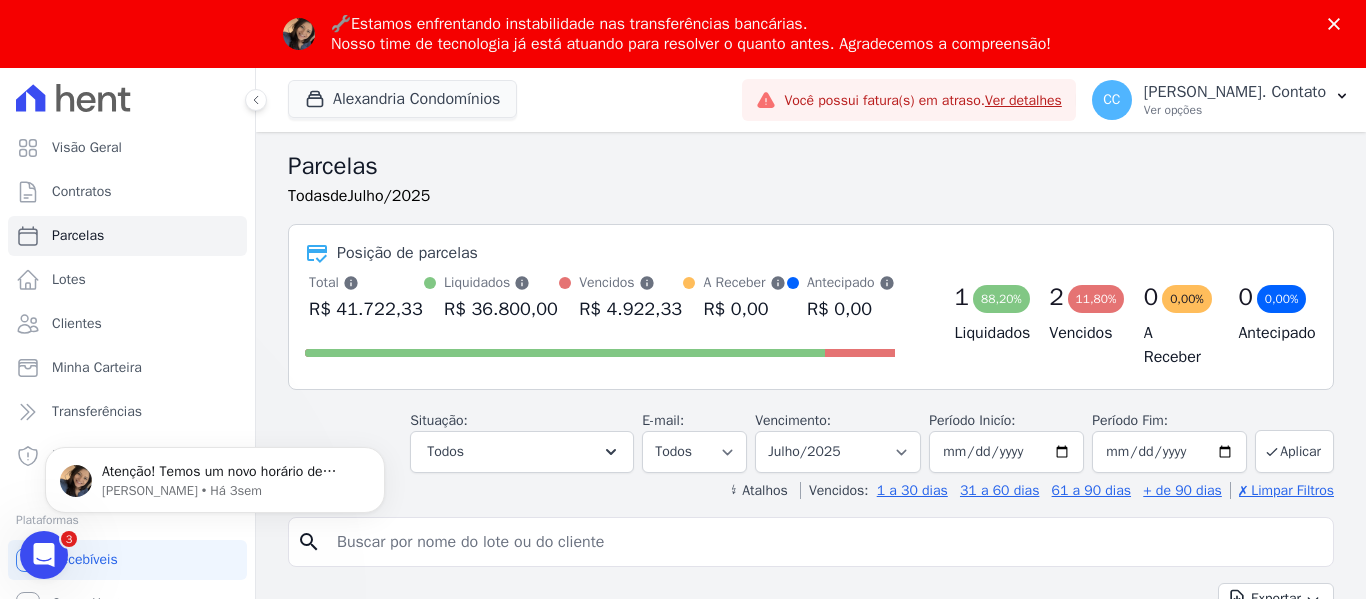 scroll, scrollTop: 0, scrollLeft: 0, axis: both 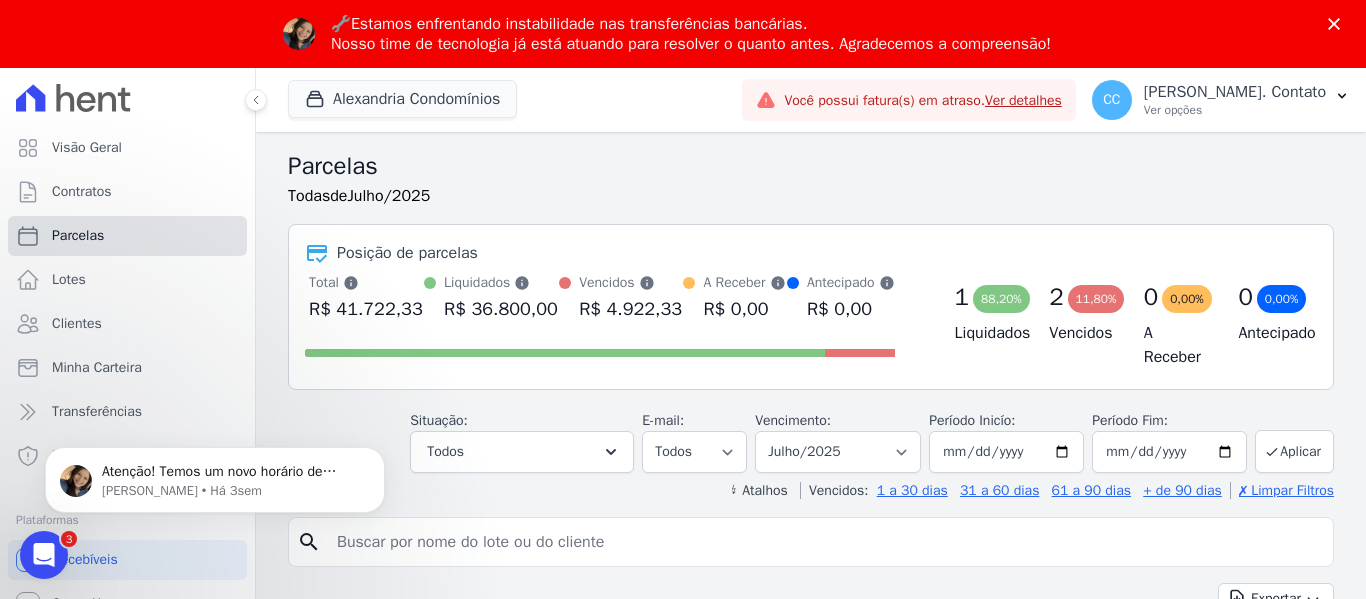 click on "Parcelas" at bounding box center (127, 236) 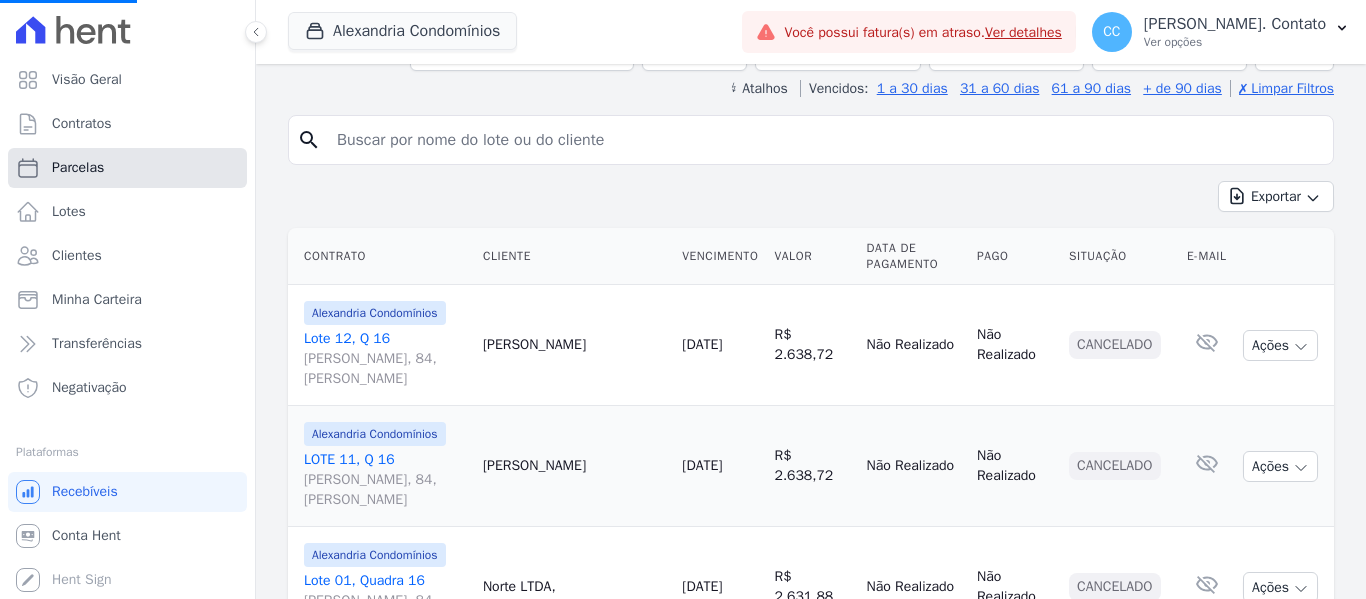 scroll, scrollTop: 400, scrollLeft: 0, axis: vertical 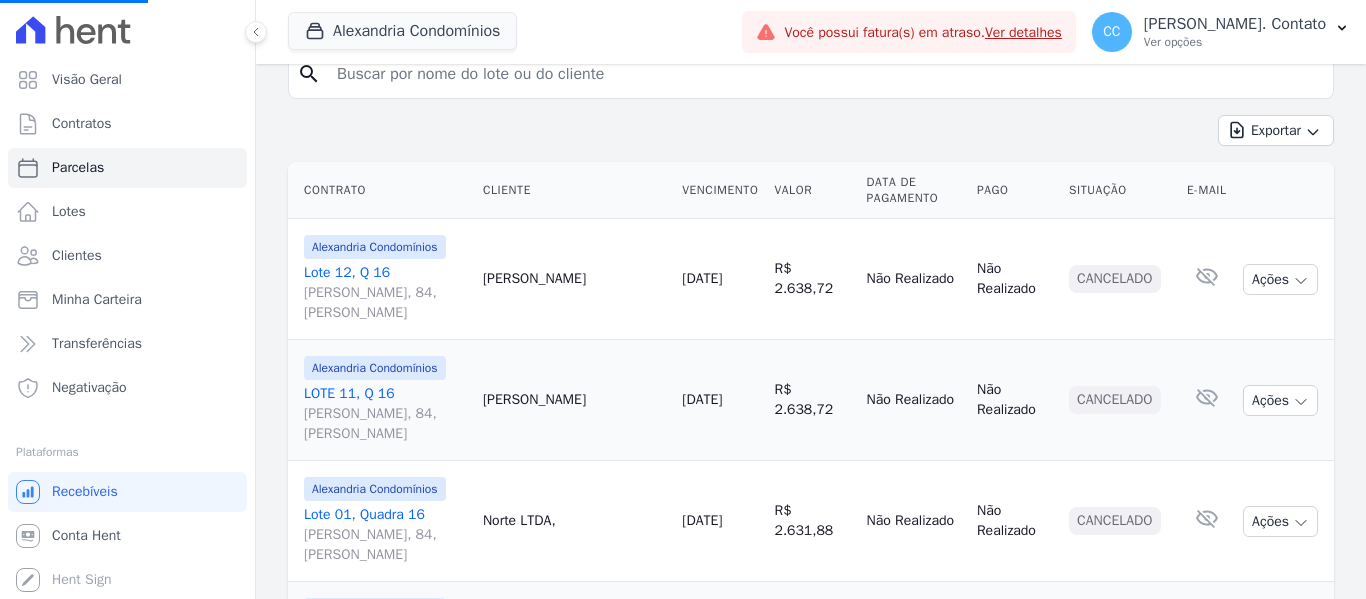 select 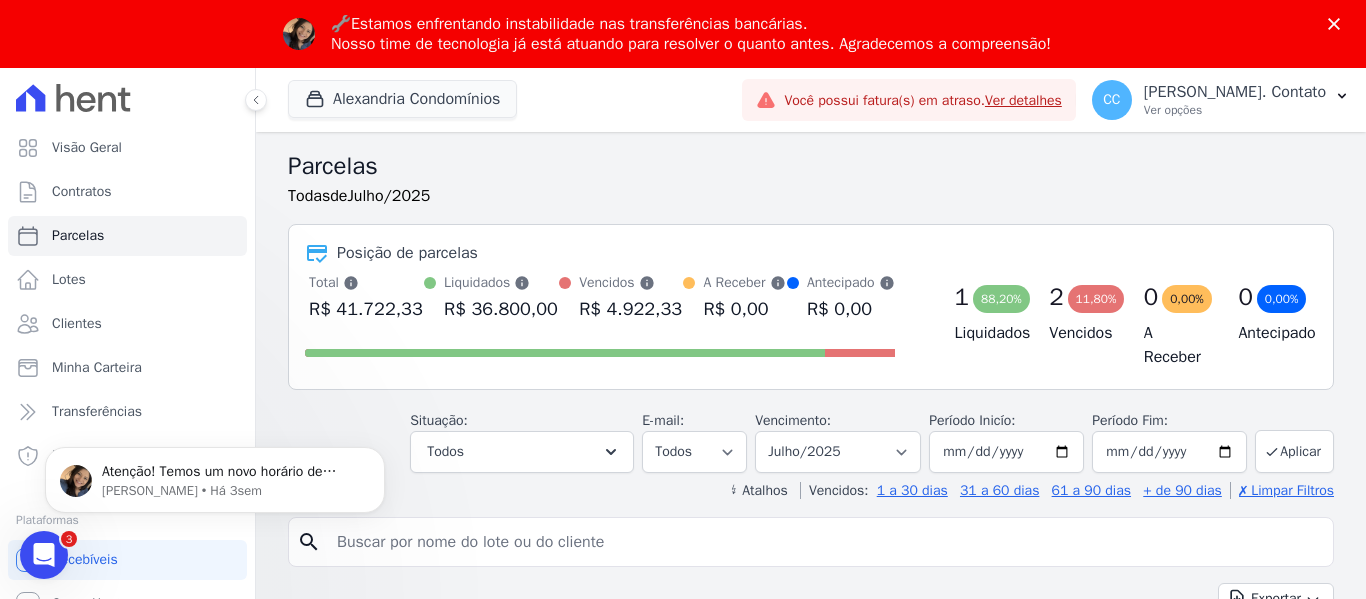 scroll, scrollTop: 0, scrollLeft: 0, axis: both 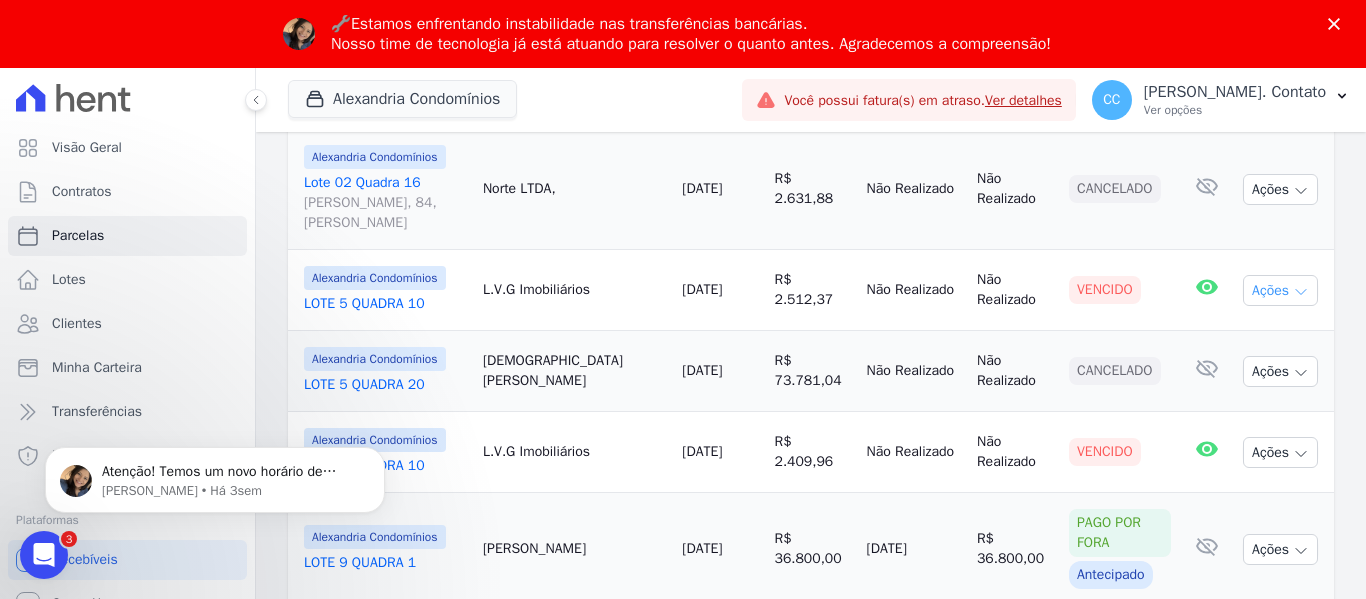 click on "Ações" at bounding box center [1280, 290] 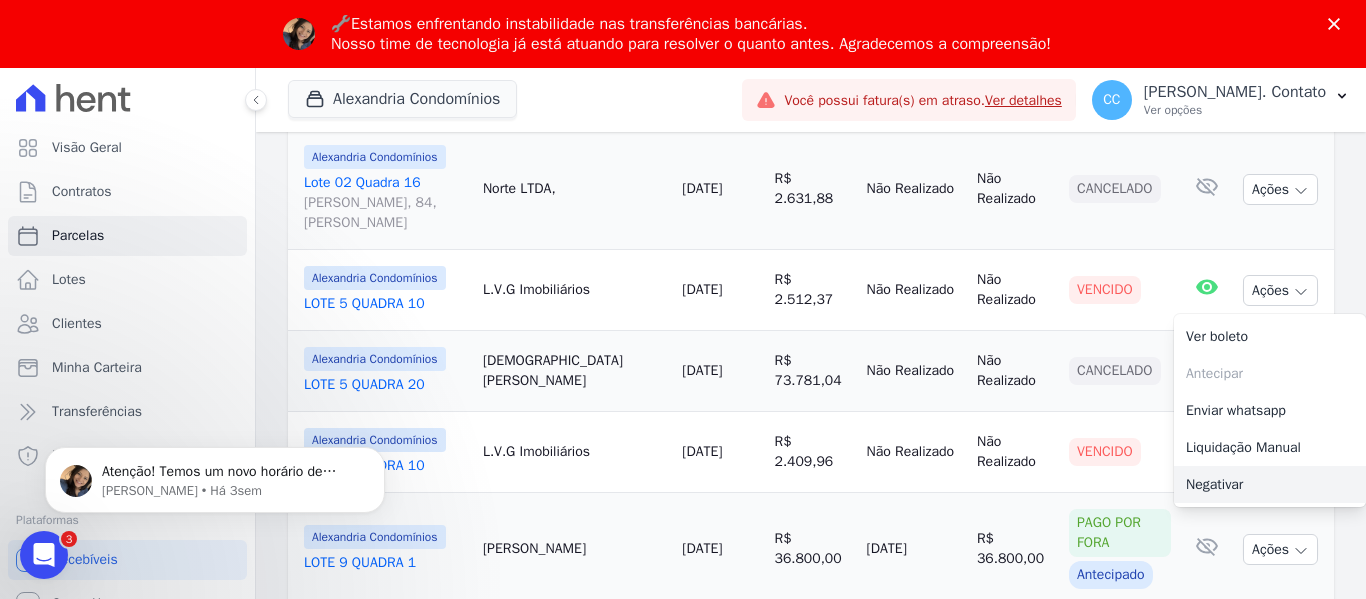 click on "Negativar" at bounding box center [1270, 484] 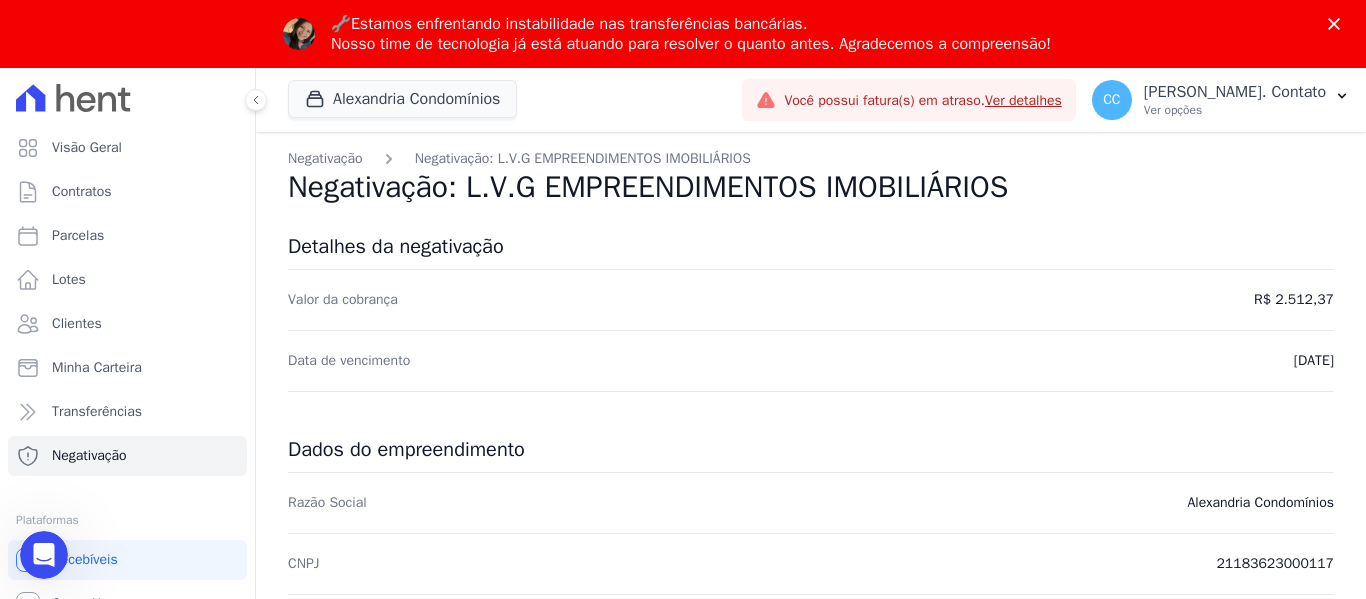 scroll, scrollTop: 0, scrollLeft: 0, axis: both 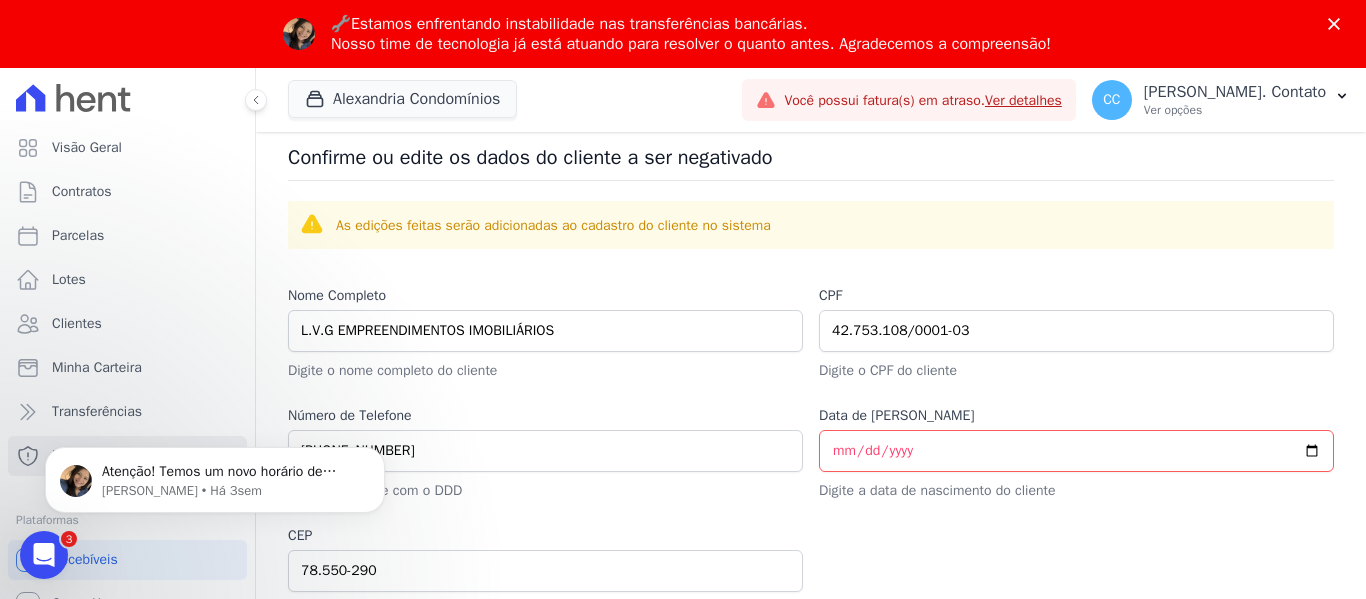 drag, startPoint x: 857, startPoint y: -44, endPoint x: 638, endPoint y: 252, distance: 368.20782 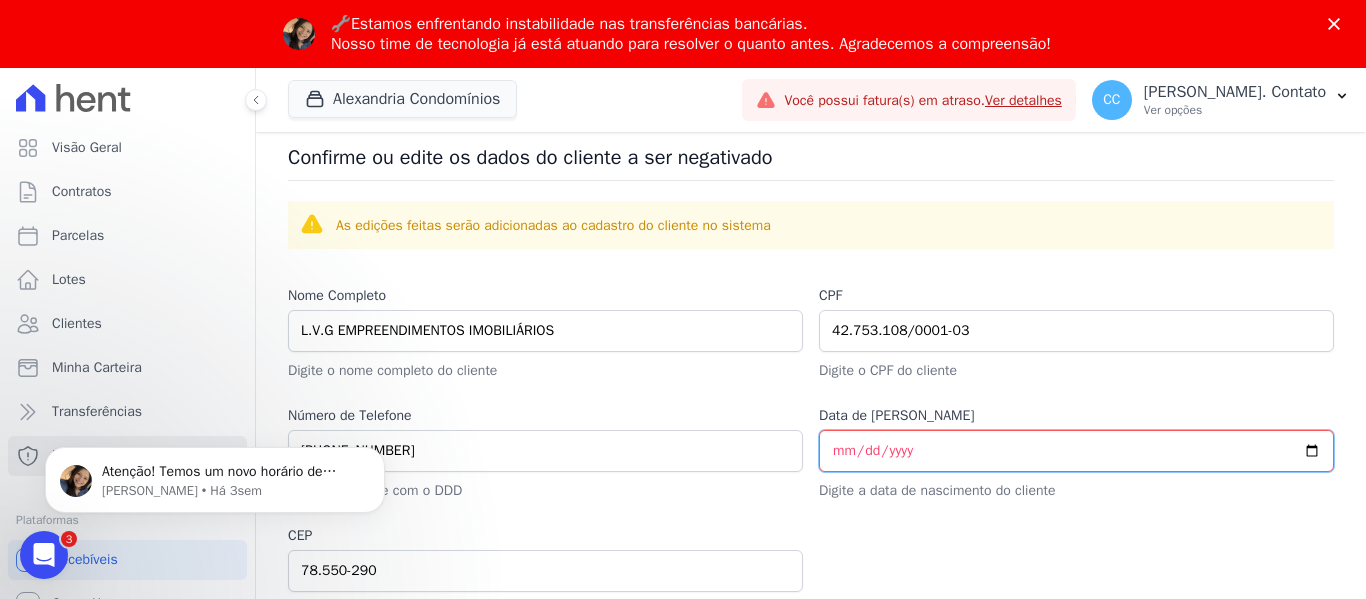 click on "Data de Nascimento" at bounding box center [1076, 451] 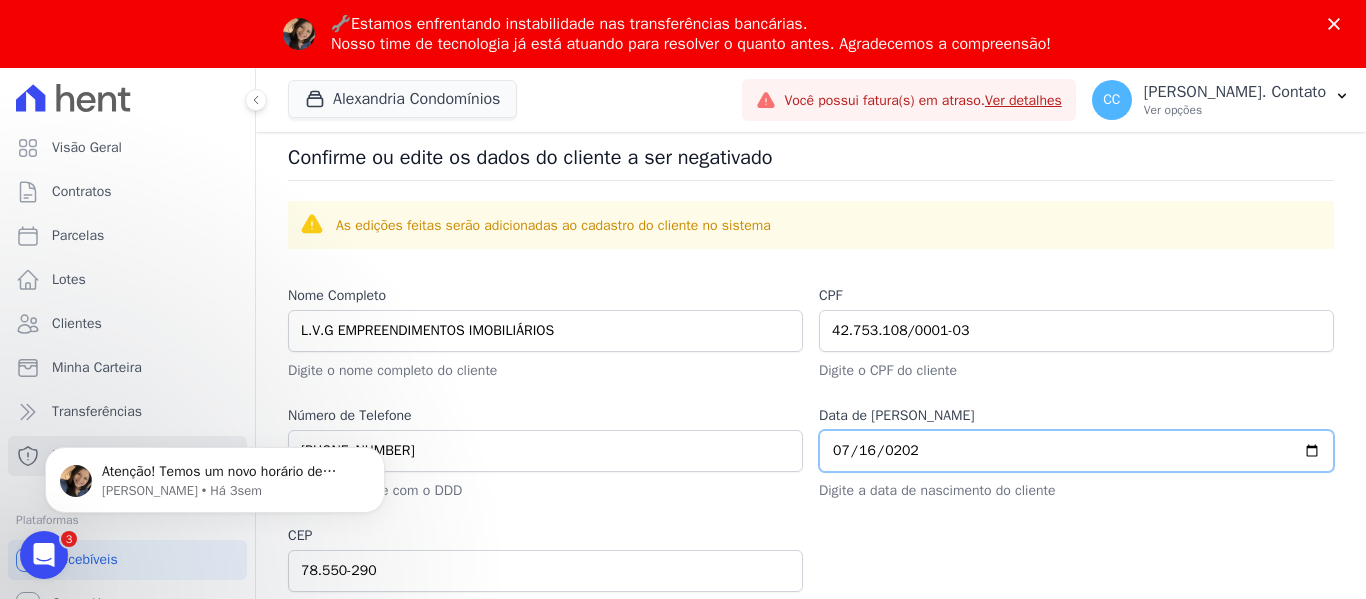 type on "2021-07-16" 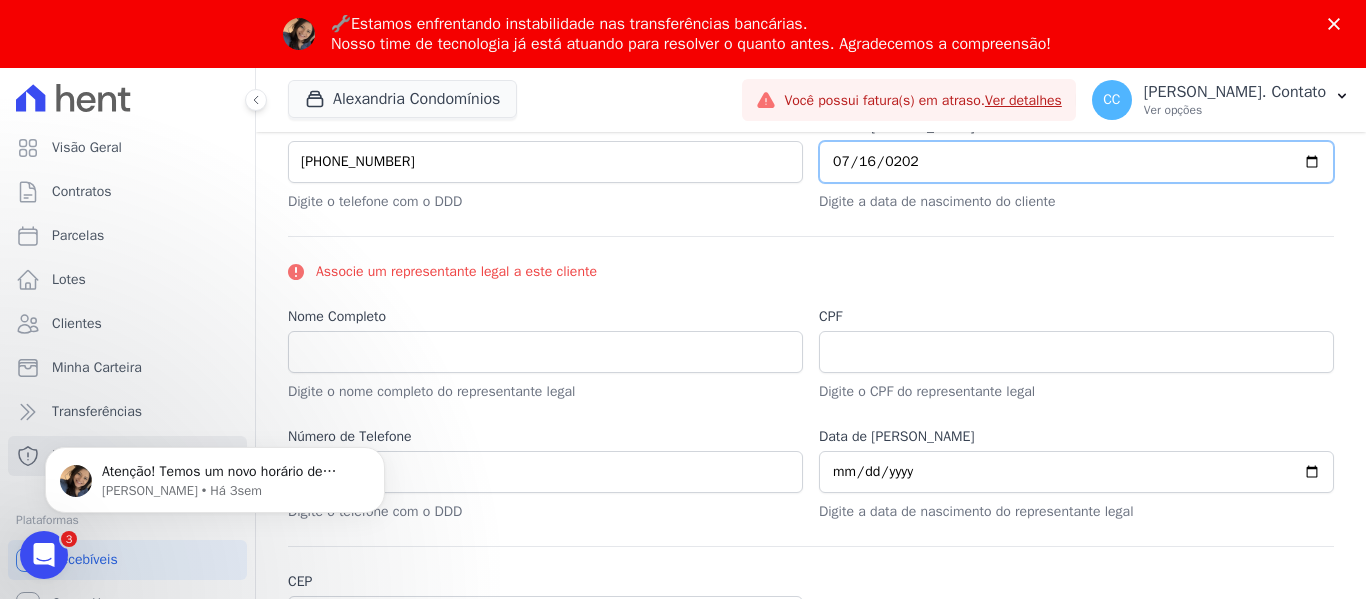 scroll, scrollTop: 1100, scrollLeft: 0, axis: vertical 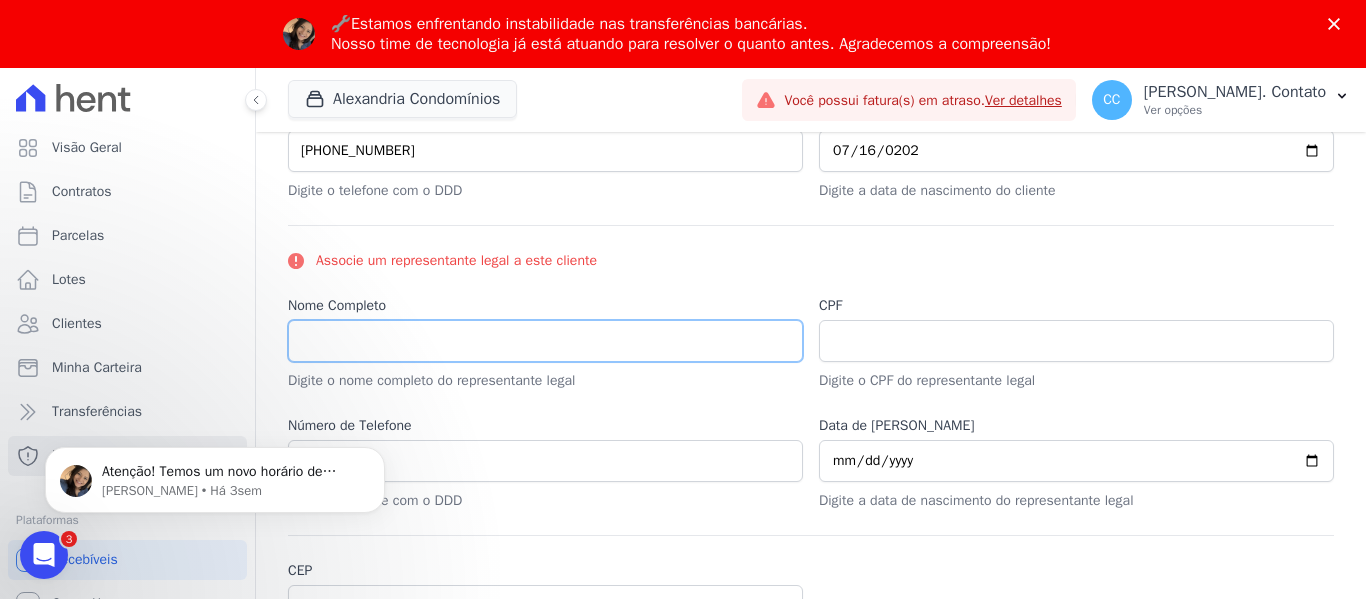 drag, startPoint x: 356, startPoint y: 341, endPoint x: 371, endPoint y: 349, distance: 17 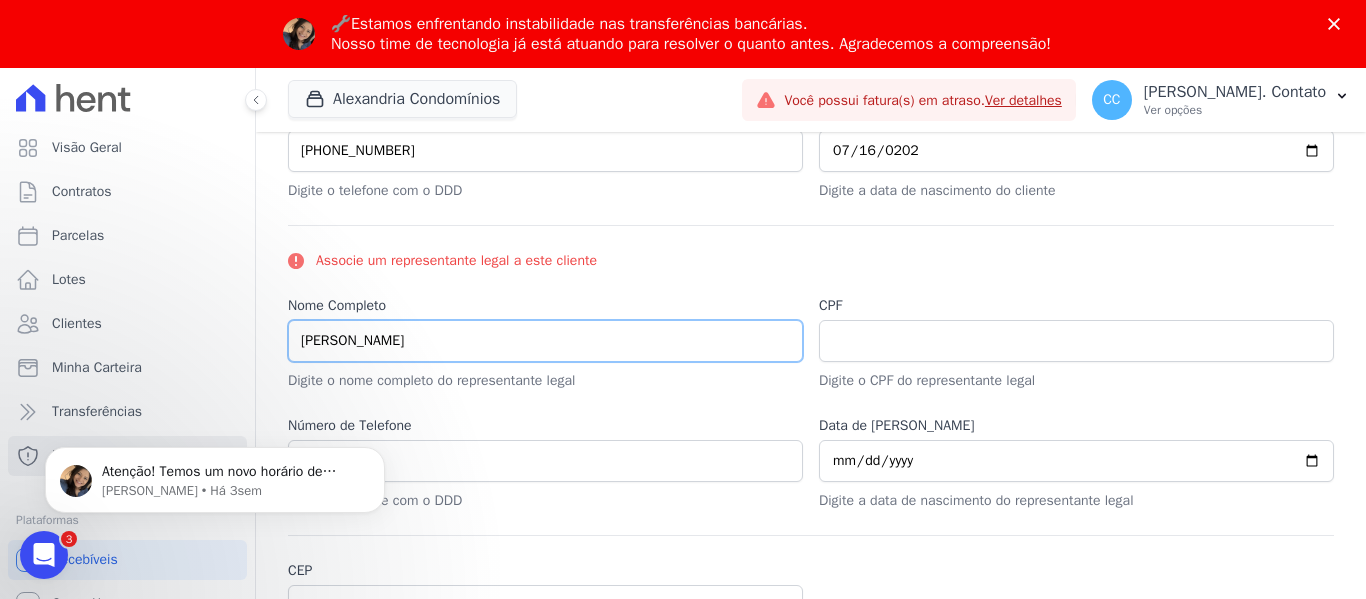 type on "LEONARDO VIRGILIO GREGÓRIO GUIMARÃES" 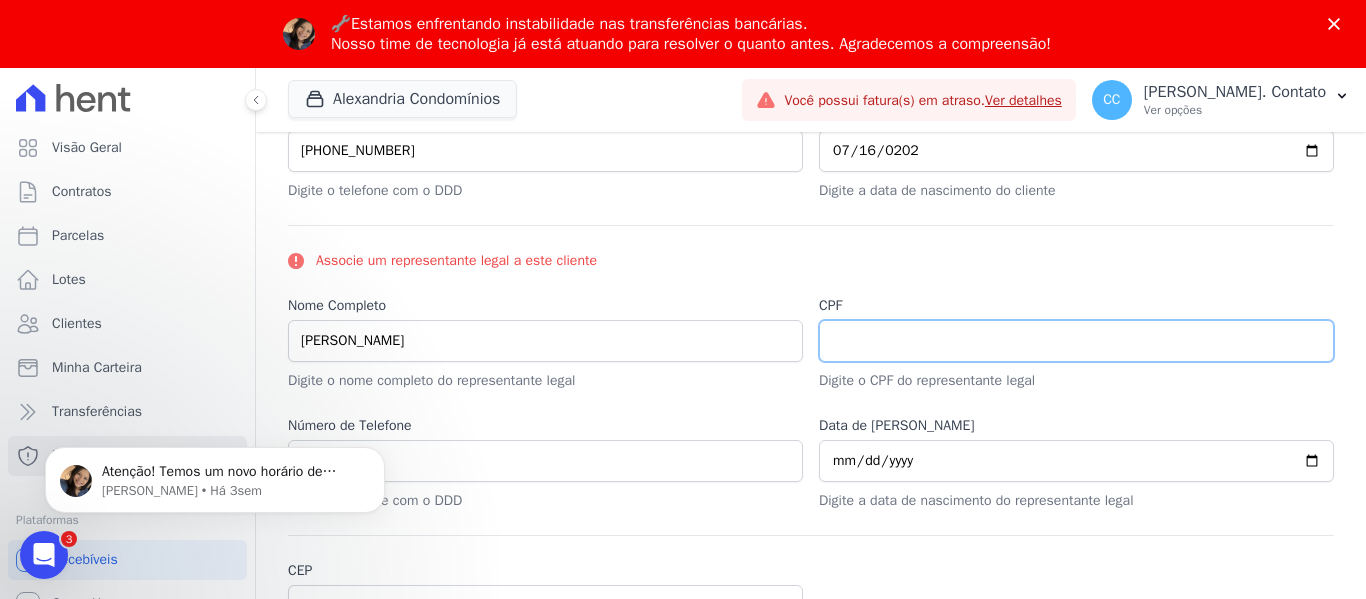 click on "CPF" at bounding box center (1076, 341) 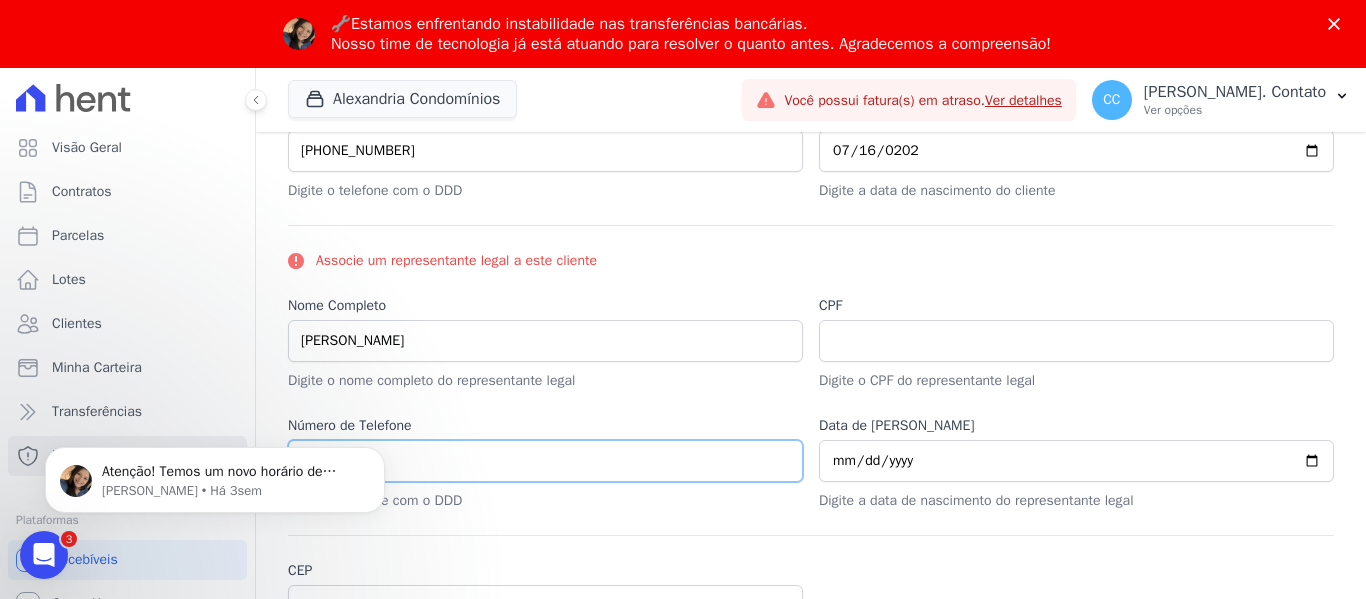 click on "Número de Telefone" at bounding box center (545, 461) 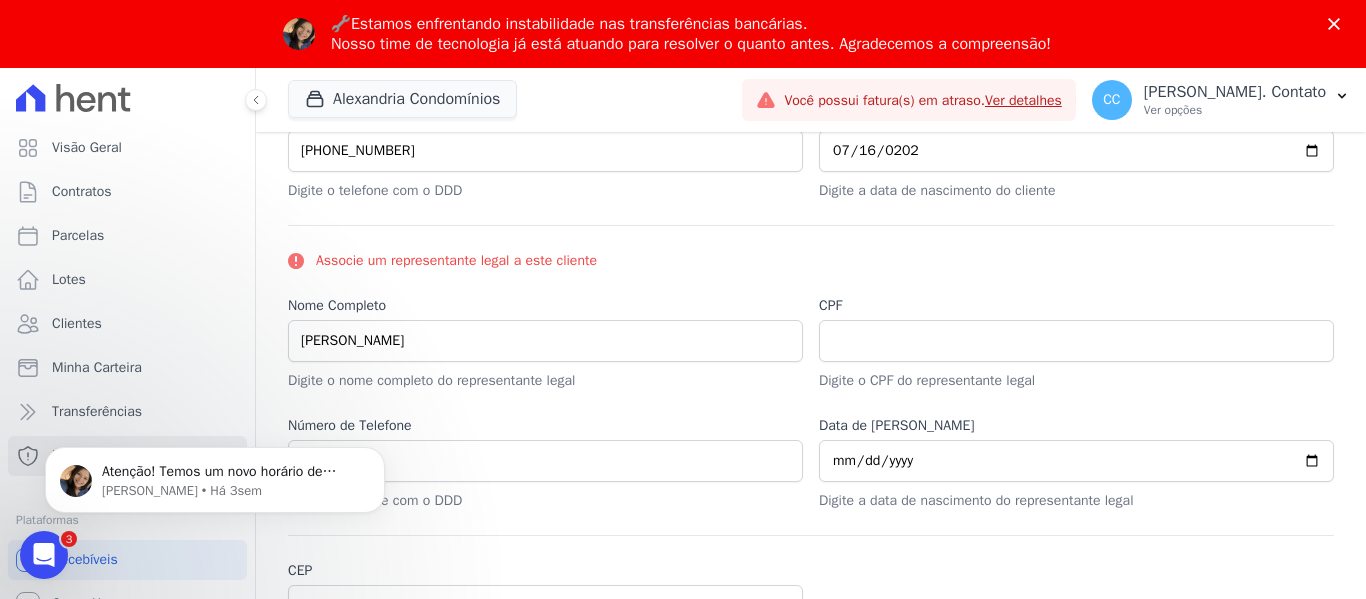 drag, startPoint x: 399, startPoint y: 456, endPoint x: 413, endPoint y: 462, distance: 15.231546 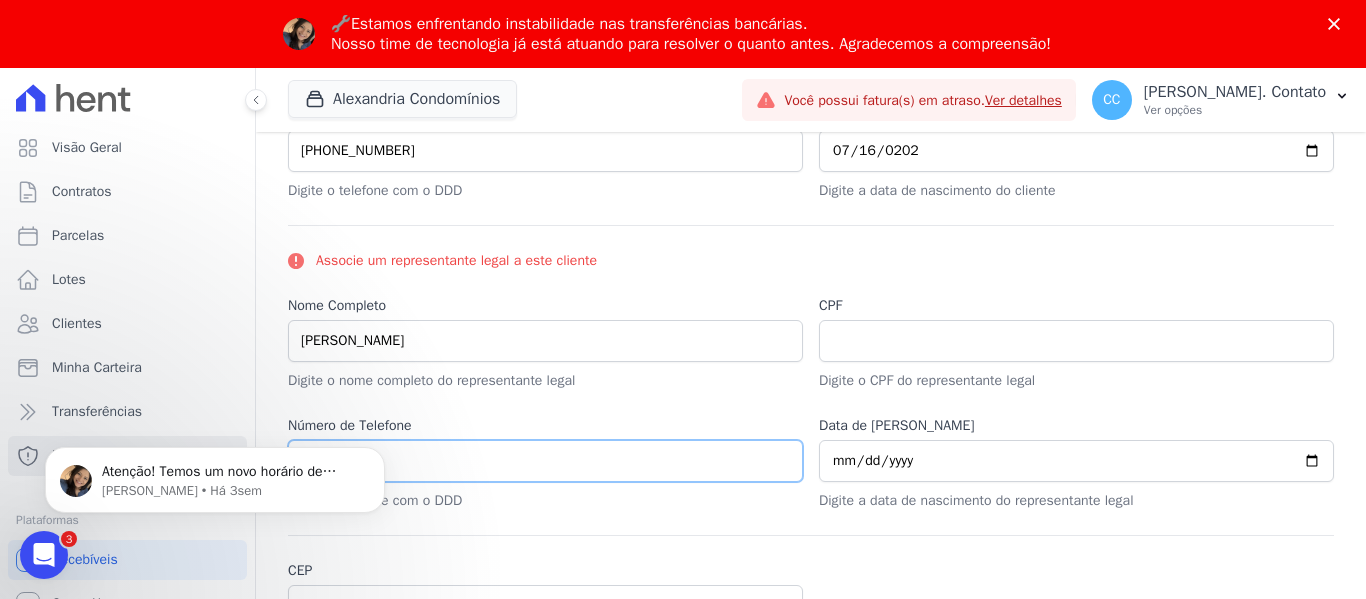 drag, startPoint x: 398, startPoint y: 57, endPoint x: 420, endPoint y: 463, distance: 406.5956 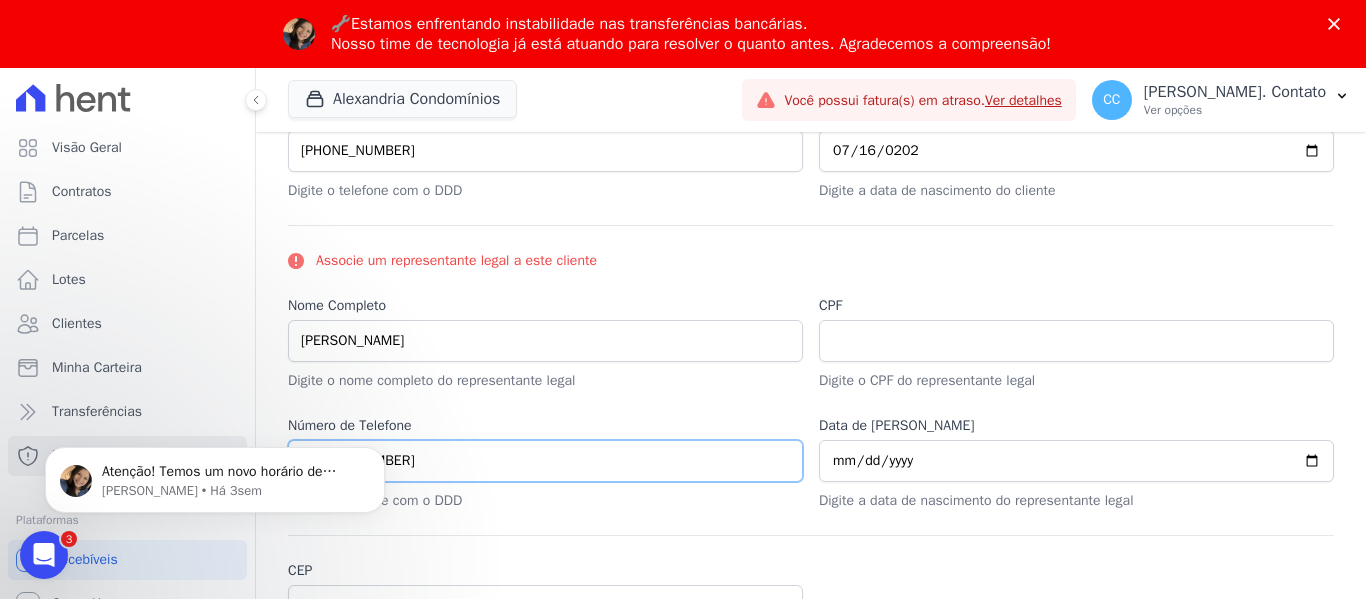 click on "66 9612-8008" at bounding box center (545, 461) 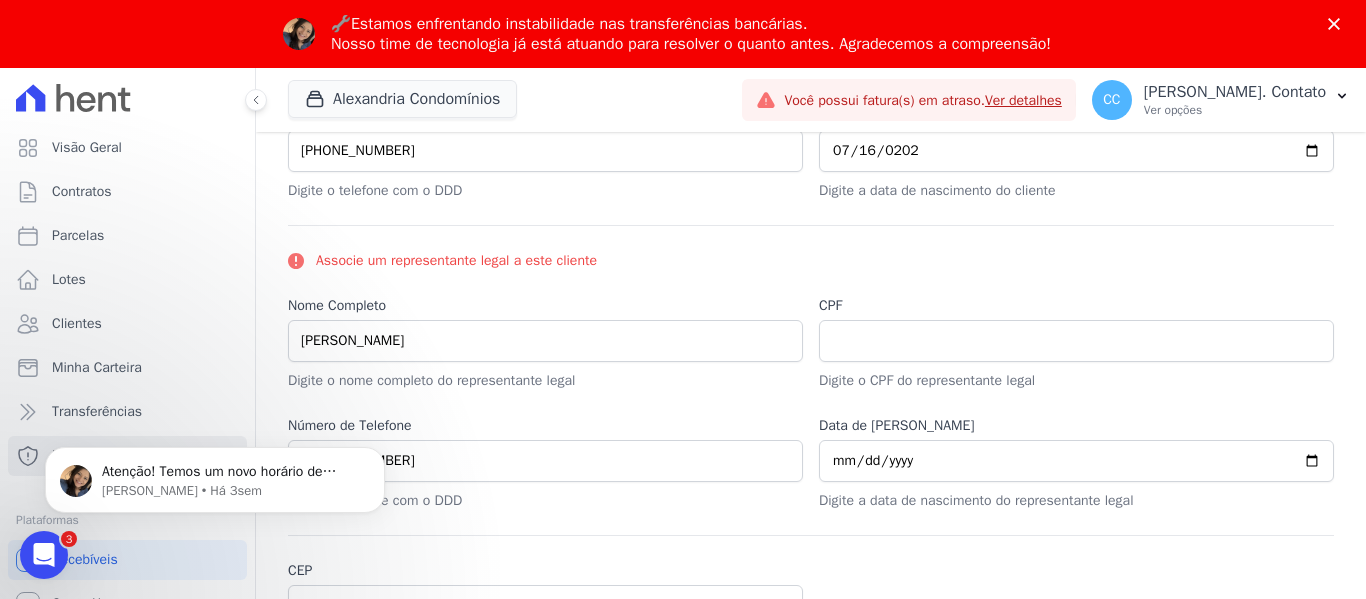 drag, startPoint x: 528, startPoint y: 502, endPoint x: 437, endPoint y: 500, distance: 91.02197 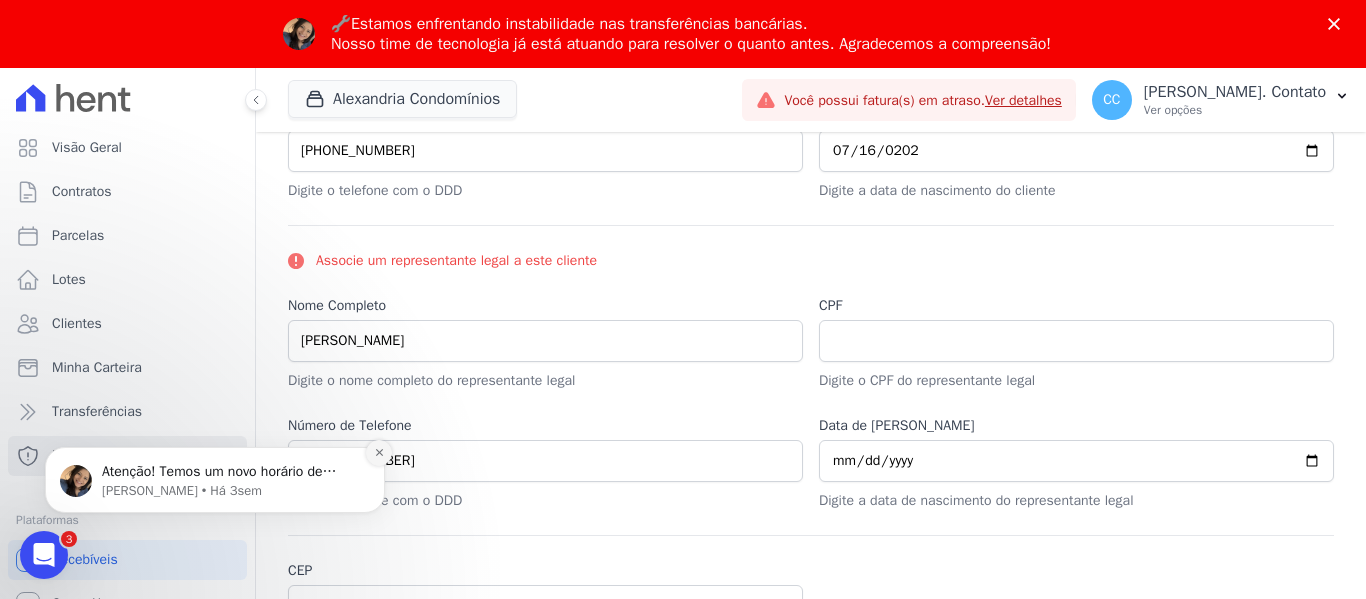 click 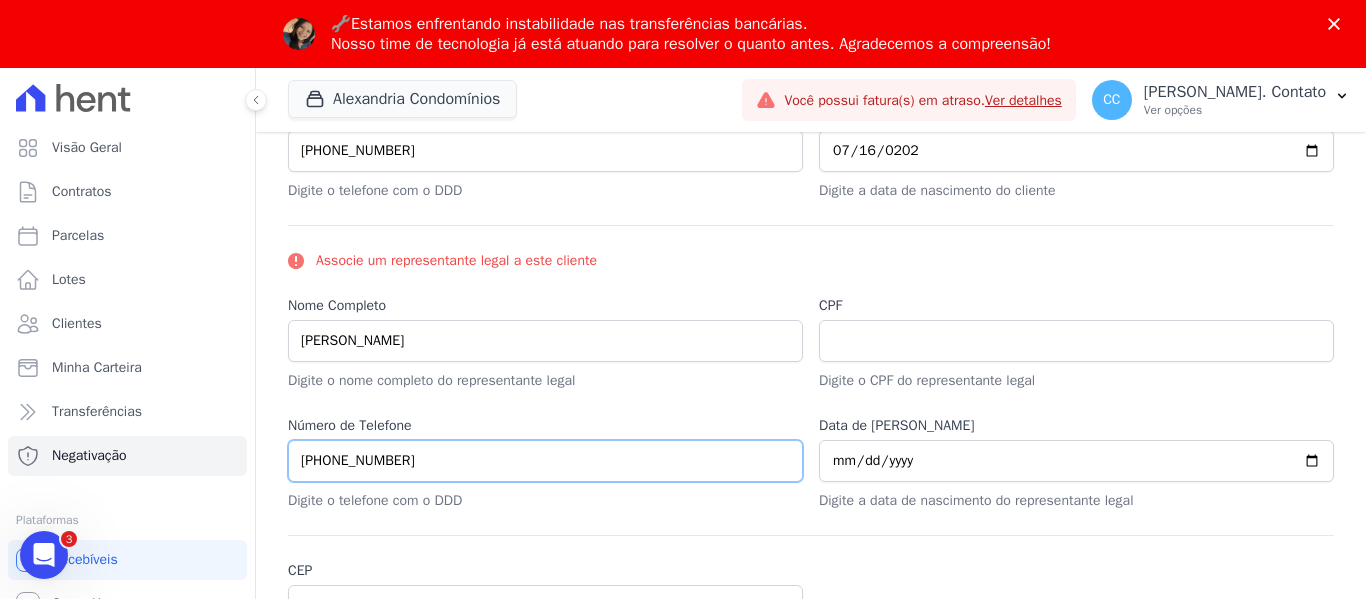 drag, startPoint x: 289, startPoint y: 463, endPoint x: 312, endPoint y: 465, distance: 23.086792 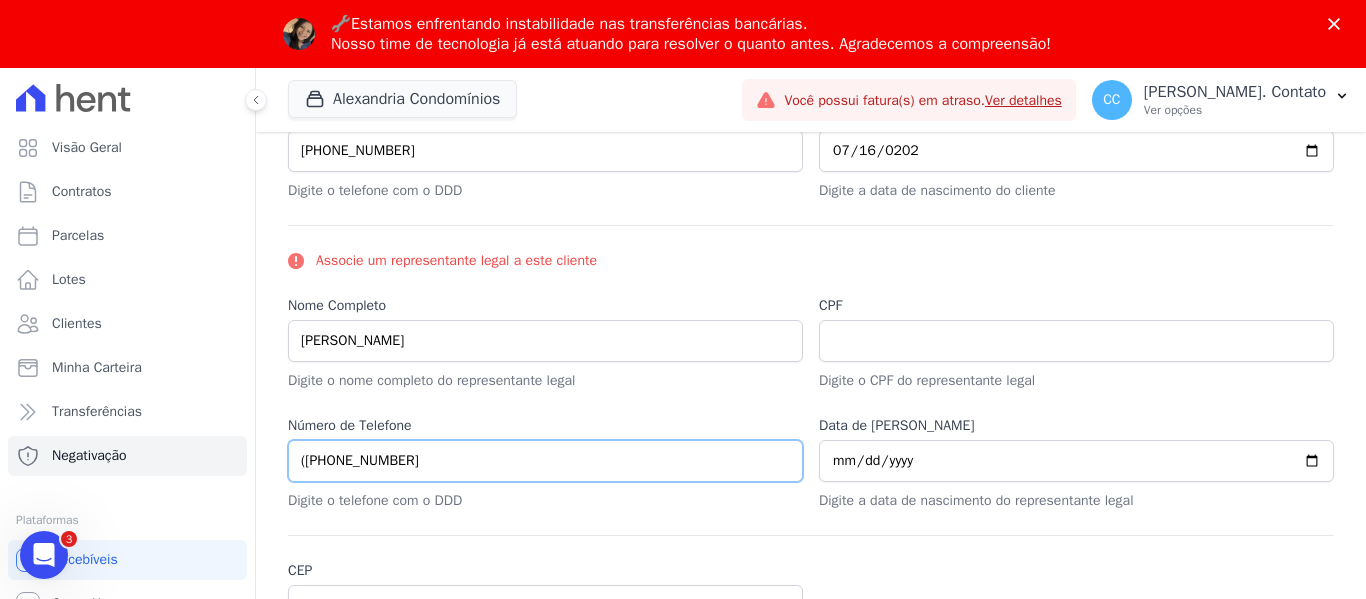 click on "(66 9612-8008" at bounding box center (545, 461) 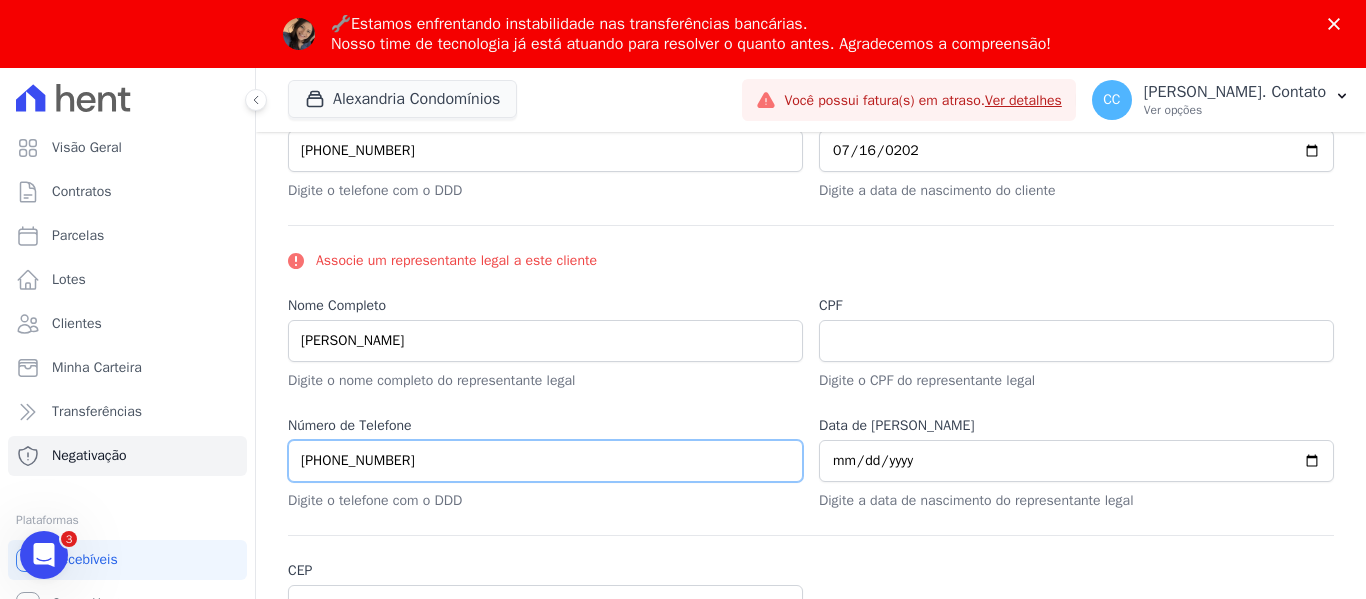 click on "(66) 9612-8008" at bounding box center (545, 461) 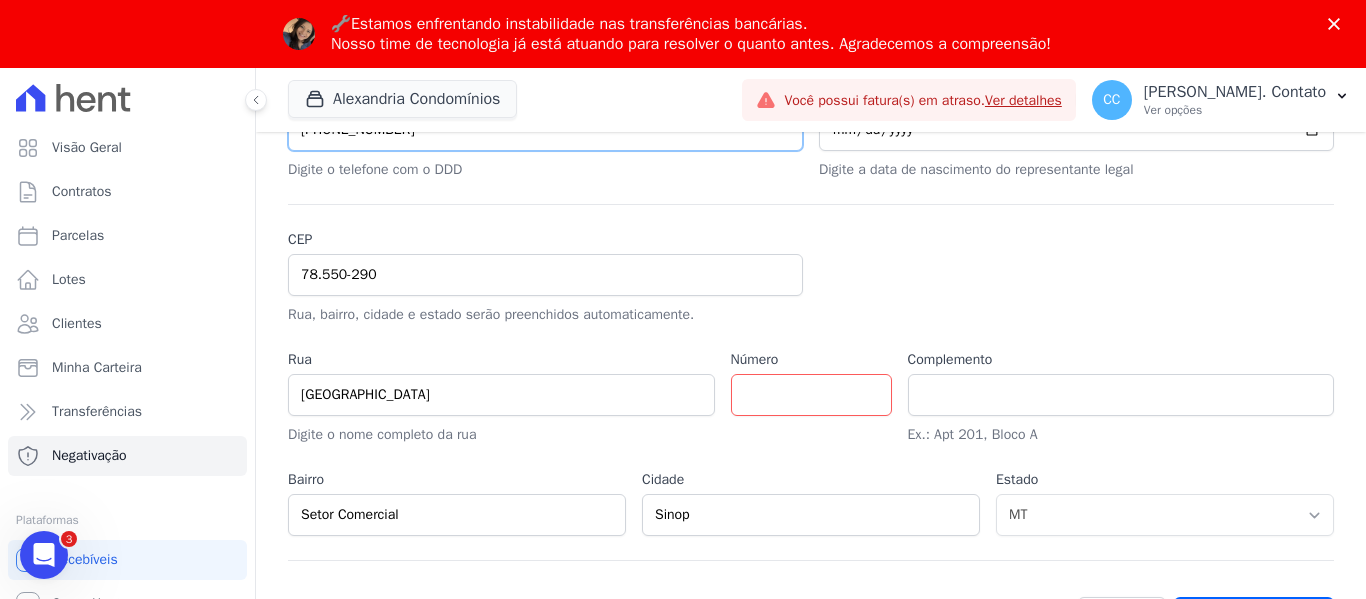 scroll, scrollTop: 1435, scrollLeft: 0, axis: vertical 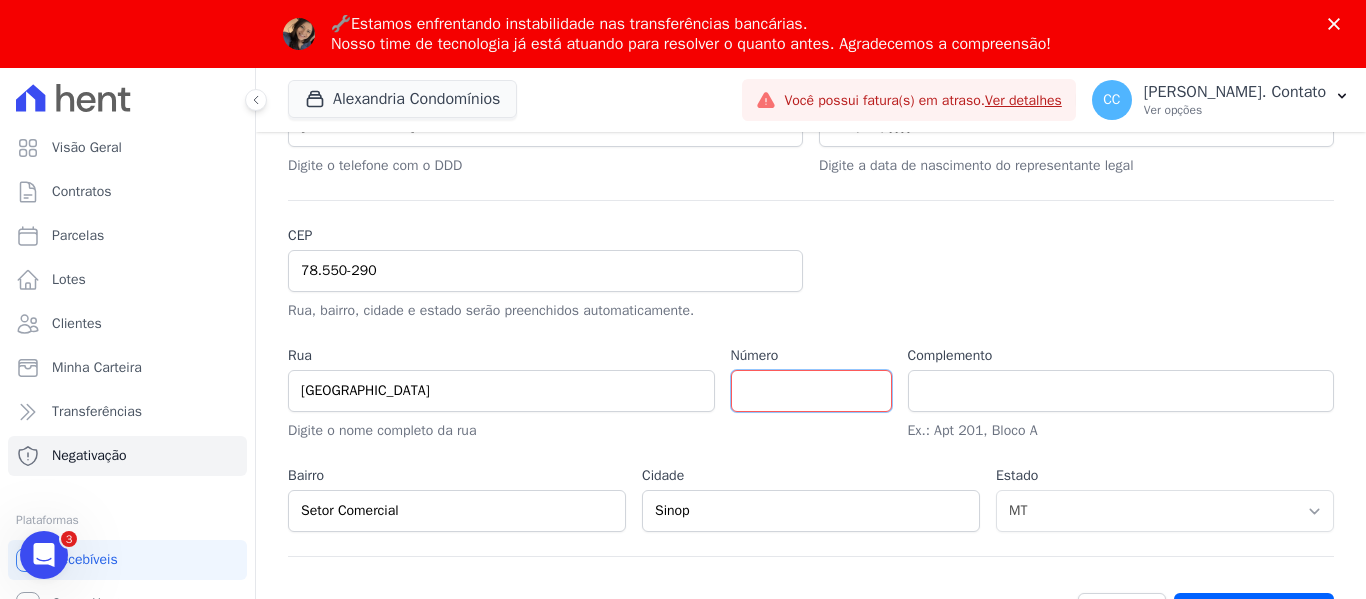 click on "Número" at bounding box center (811, 391) 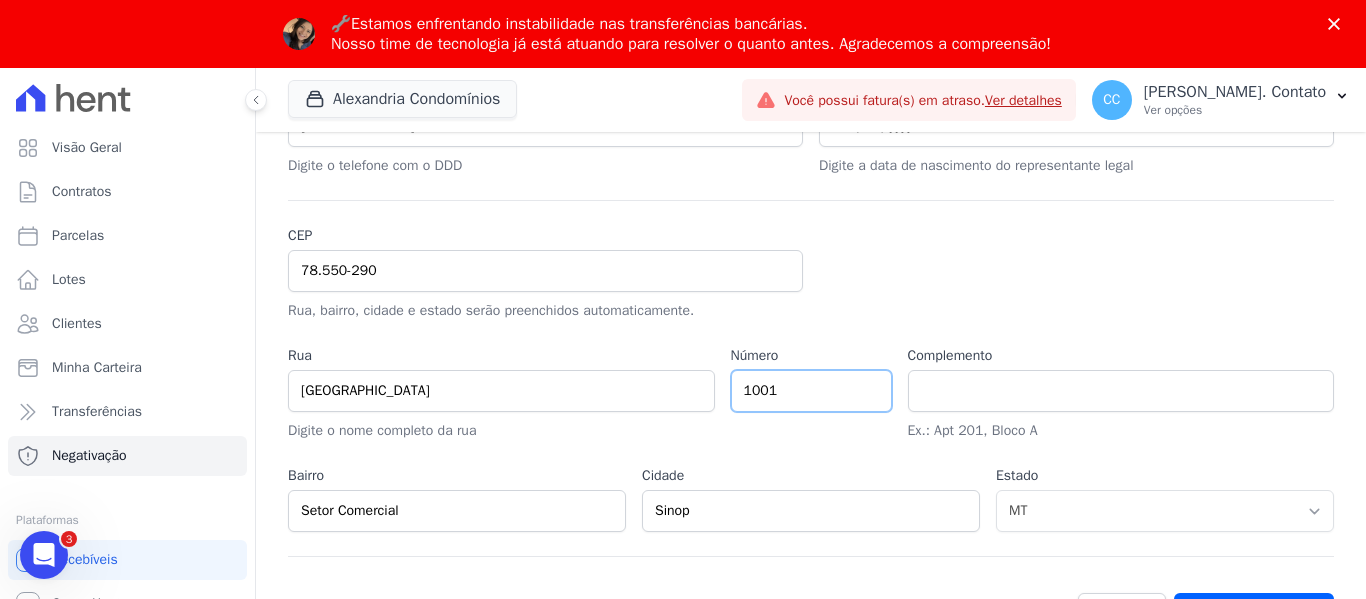 type on "1001" 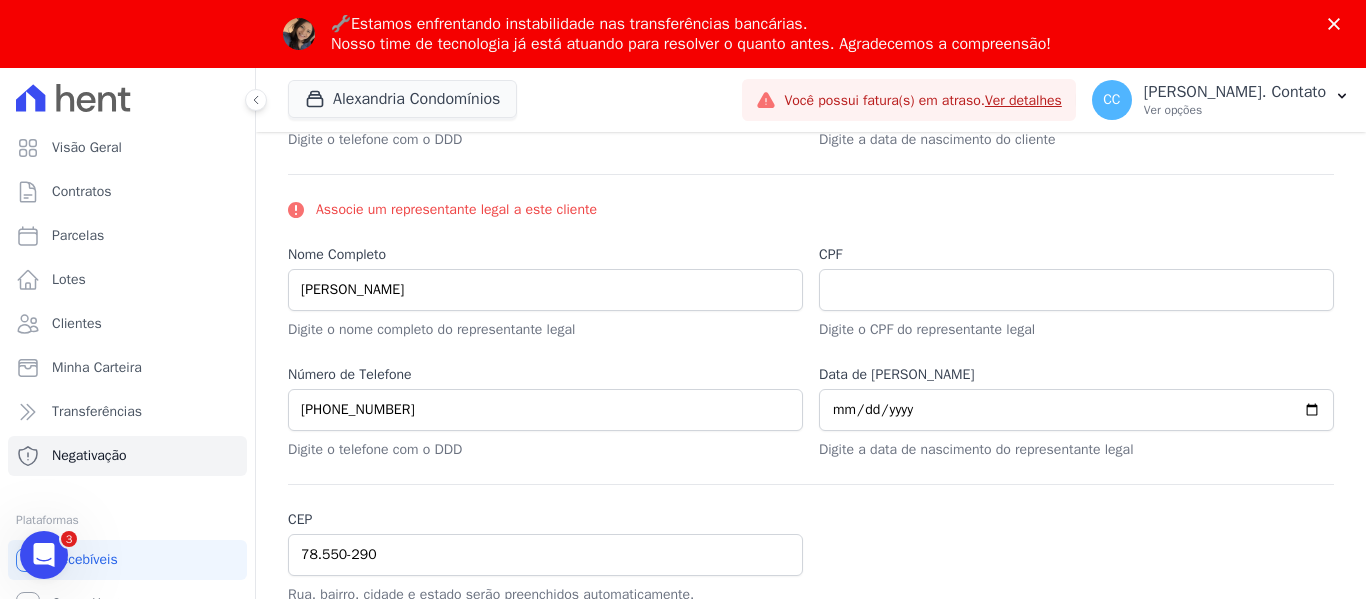 scroll, scrollTop: 1135, scrollLeft: 0, axis: vertical 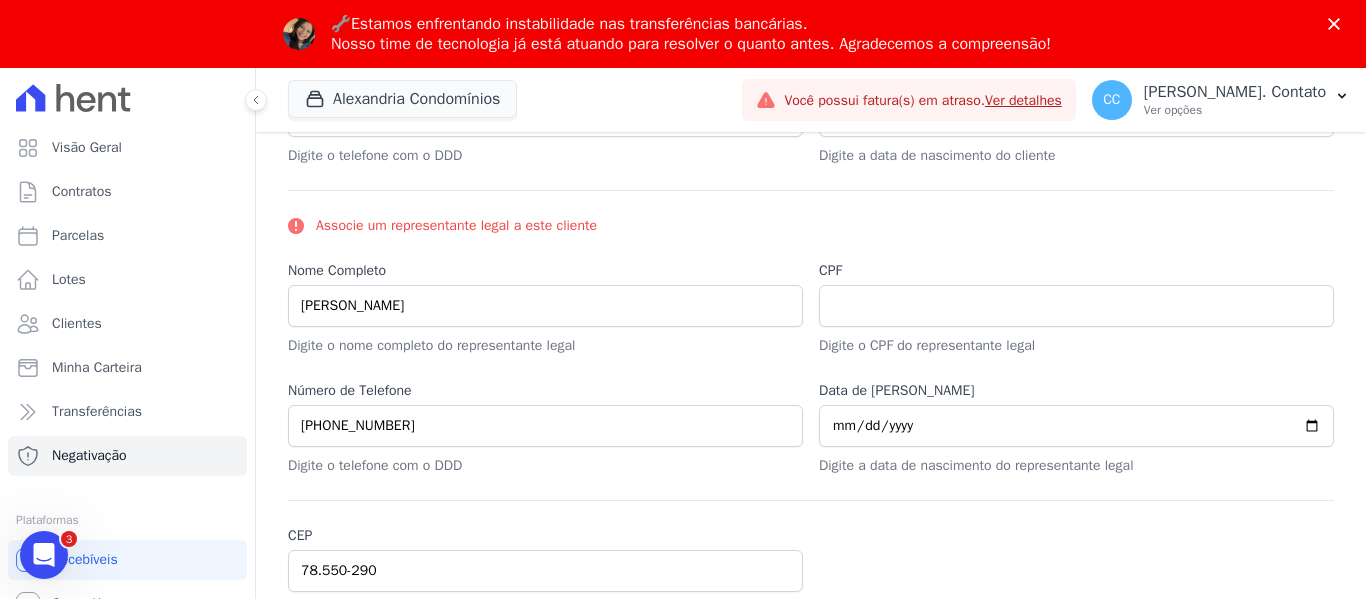type on "sala 306" 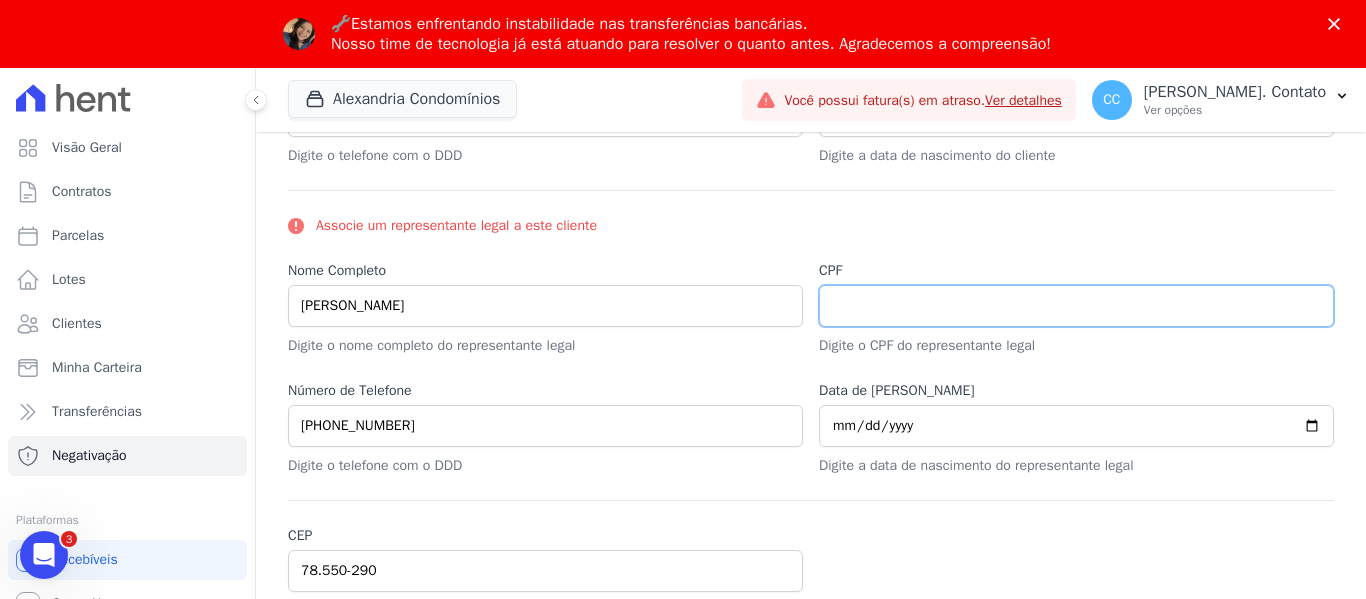 click on "CPF" at bounding box center (1076, 306) 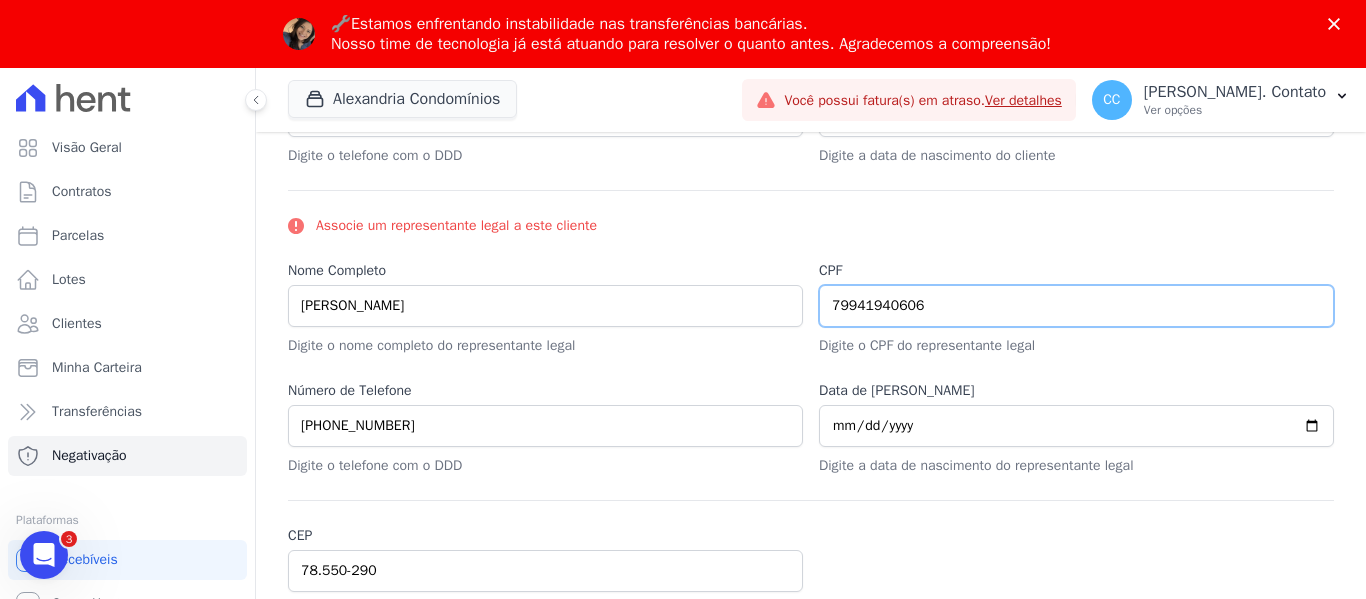type on "79941940606" 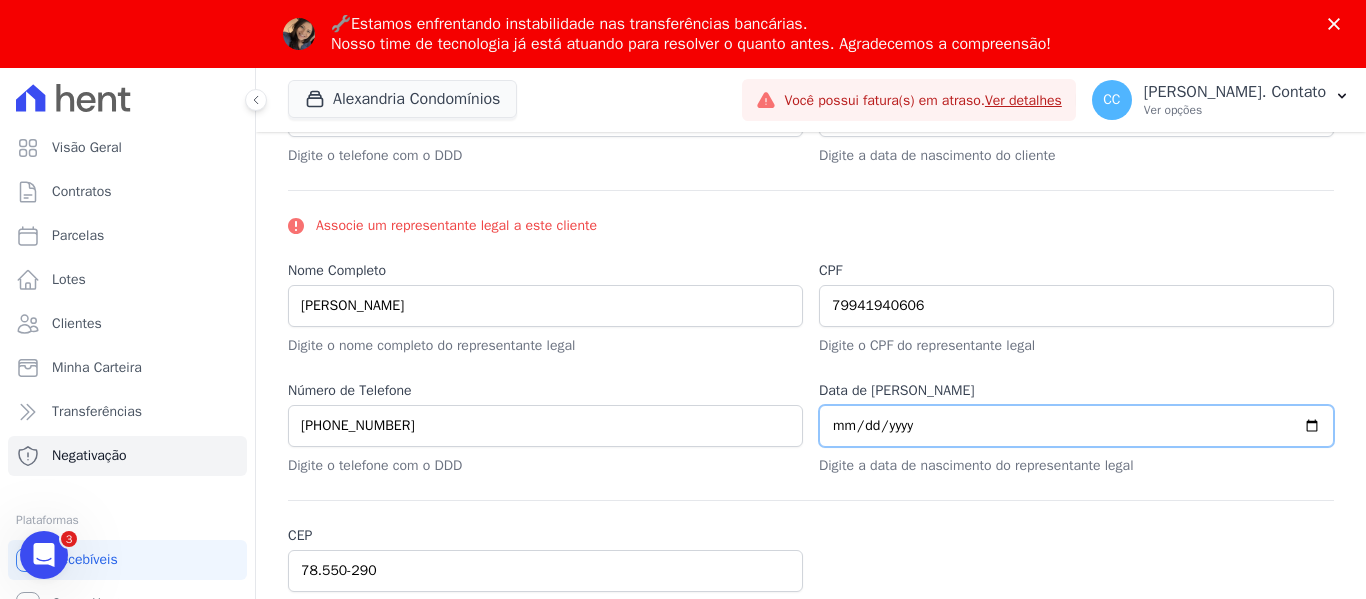 click on "Data de Nascimento" at bounding box center [1076, 426] 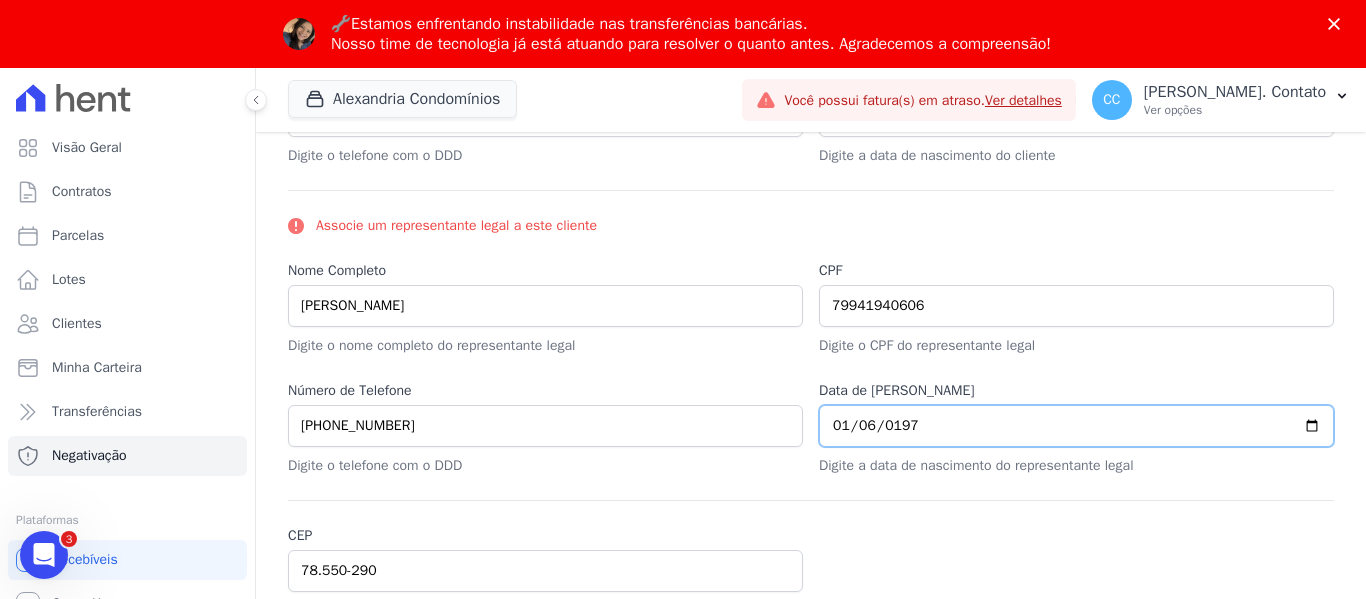 type on "1973-01-06" 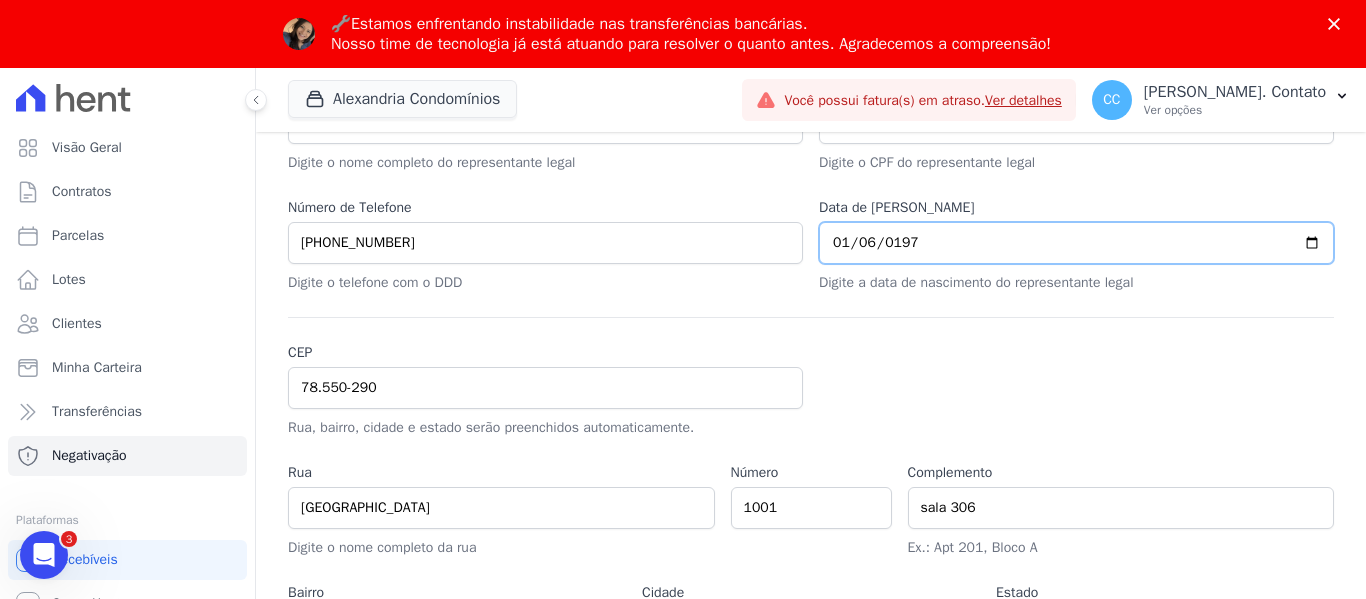 scroll, scrollTop: 1435, scrollLeft: 0, axis: vertical 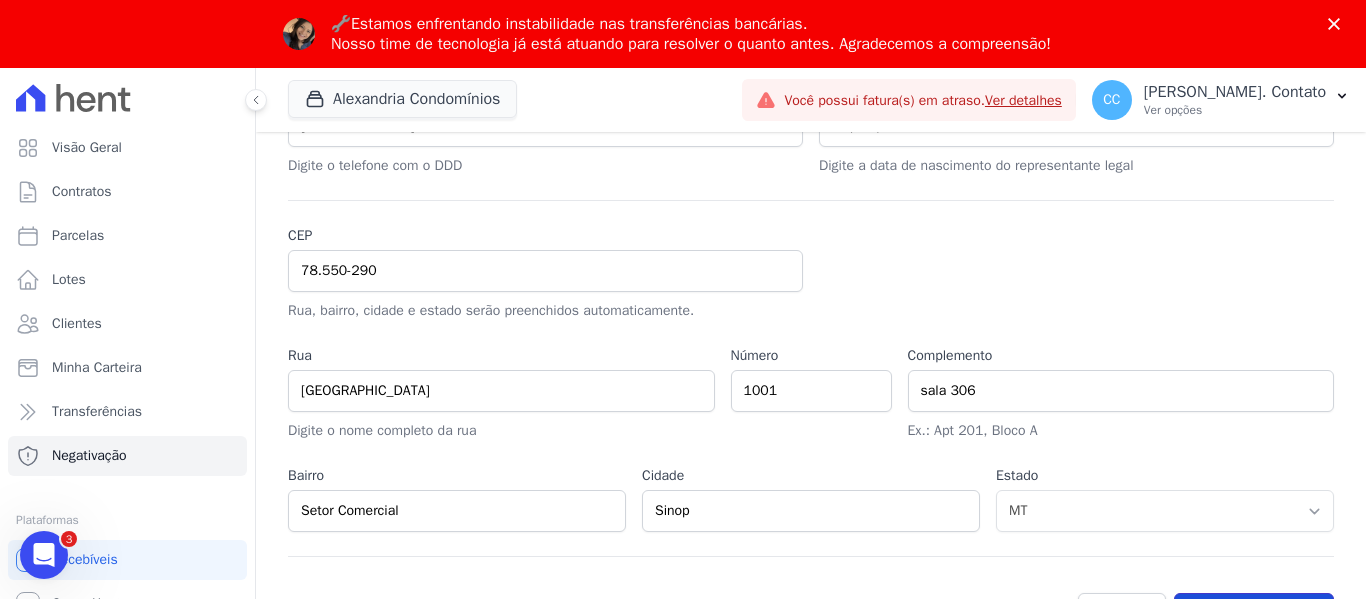 click on "Concluir negativação" at bounding box center [1254, 612] 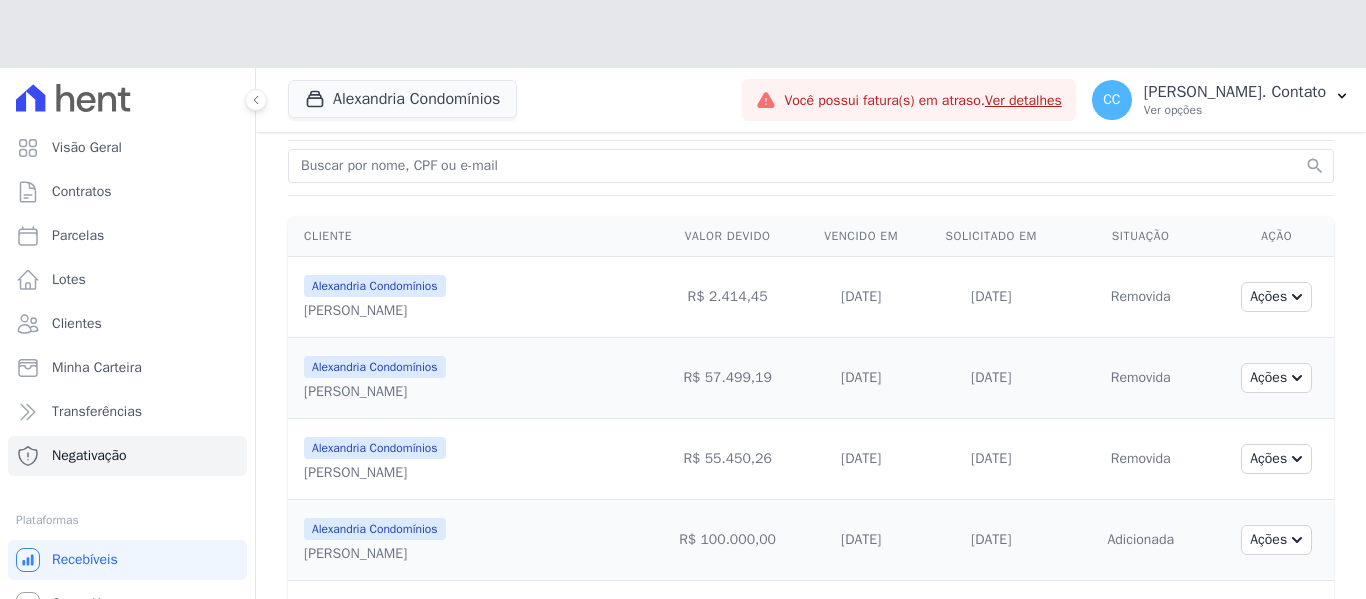 scroll, scrollTop: 200, scrollLeft: 0, axis: vertical 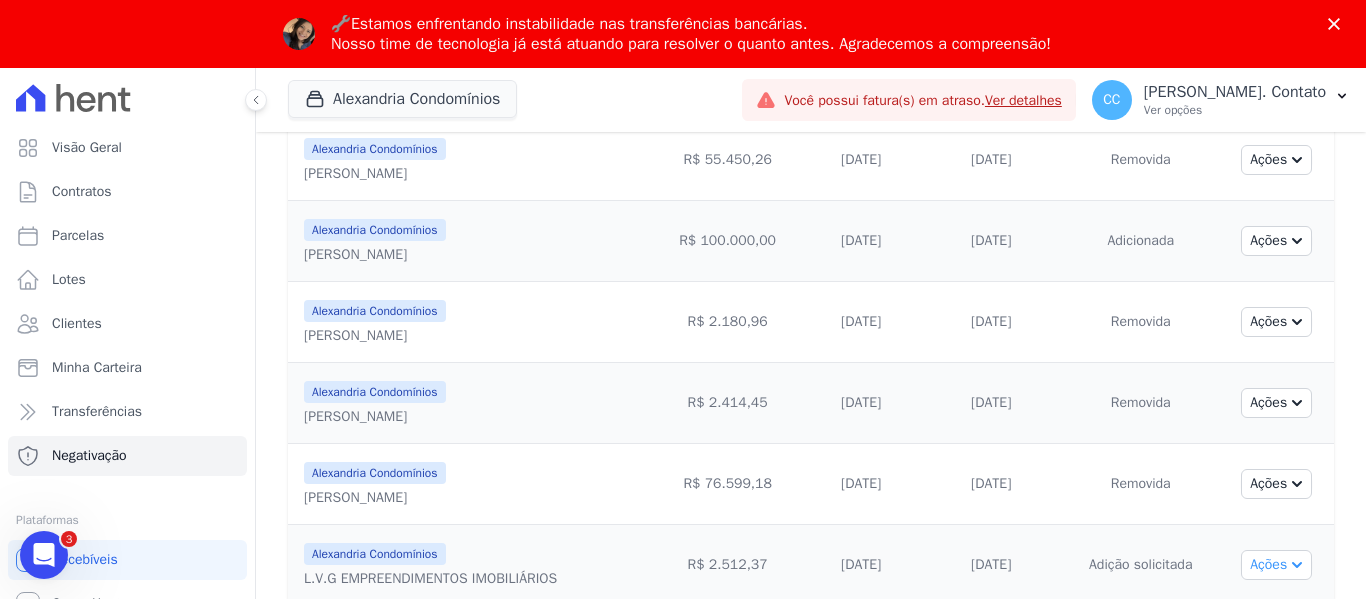 click on "Ações" at bounding box center [1276, 565] 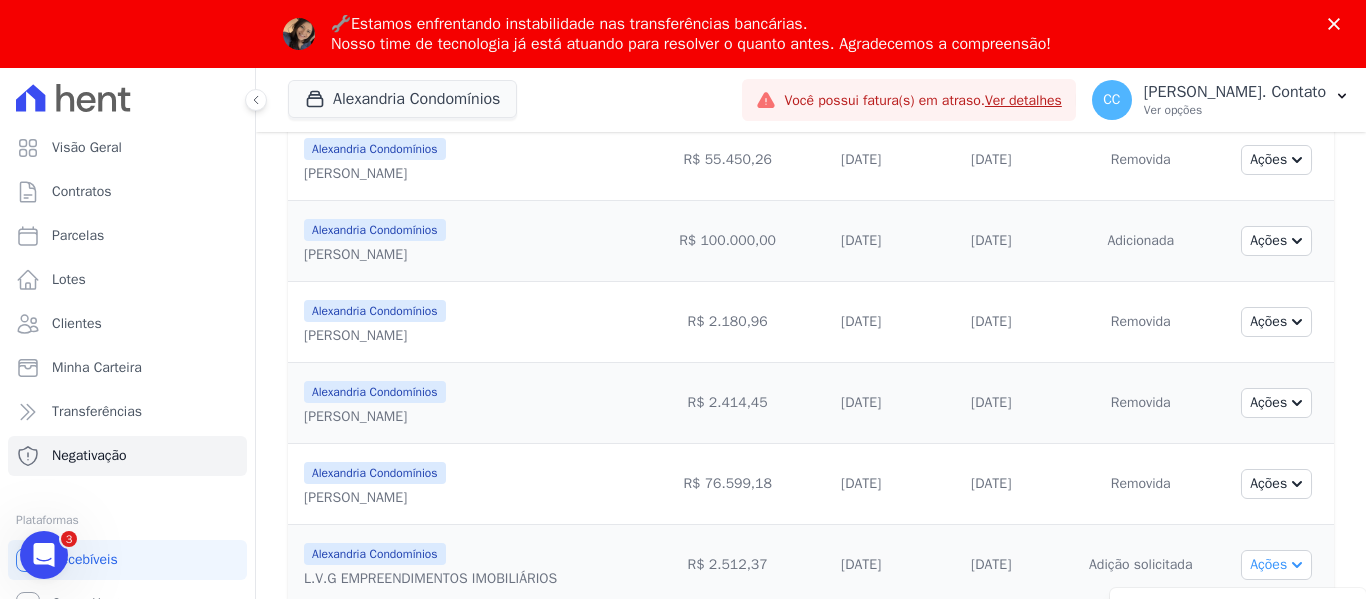 click on "Ações" at bounding box center [1276, 565] 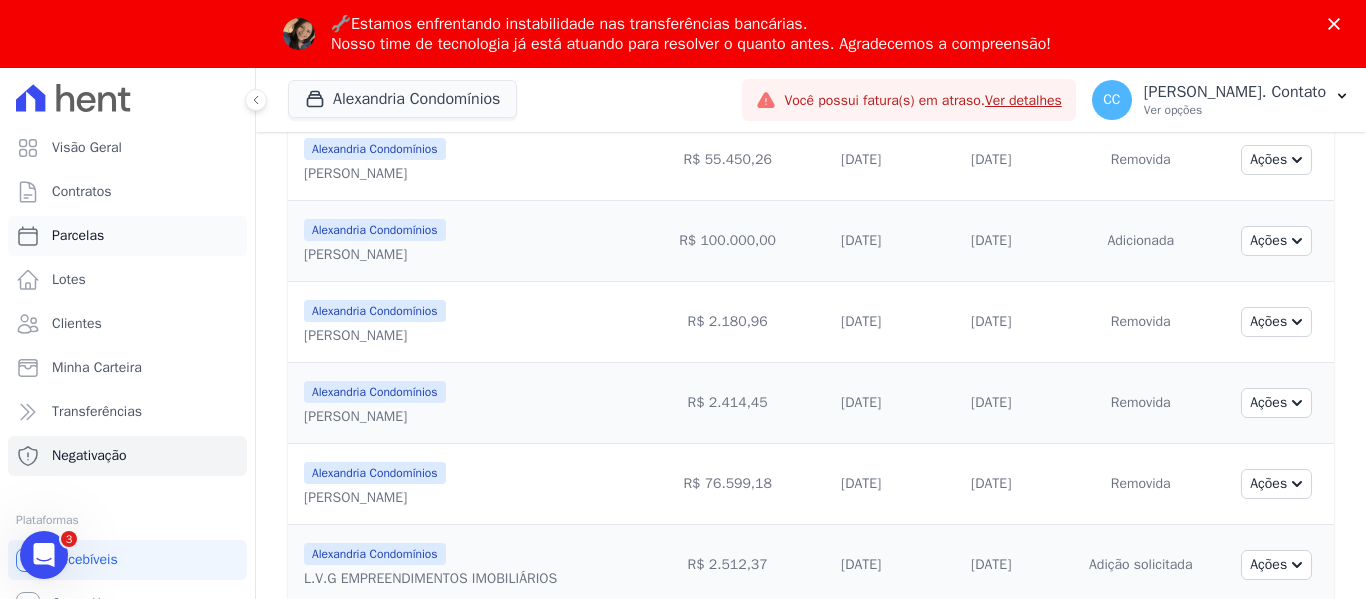 click on "Parcelas" at bounding box center (78, 236) 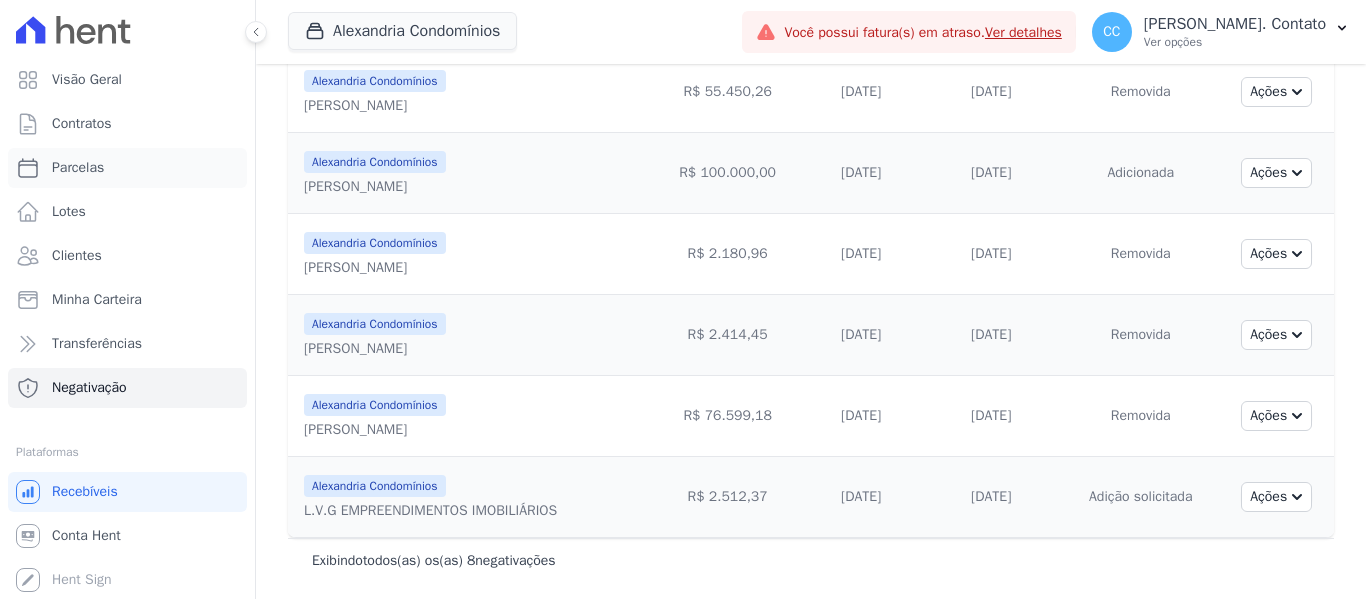 scroll, scrollTop: 417, scrollLeft: 0, axis: vertical 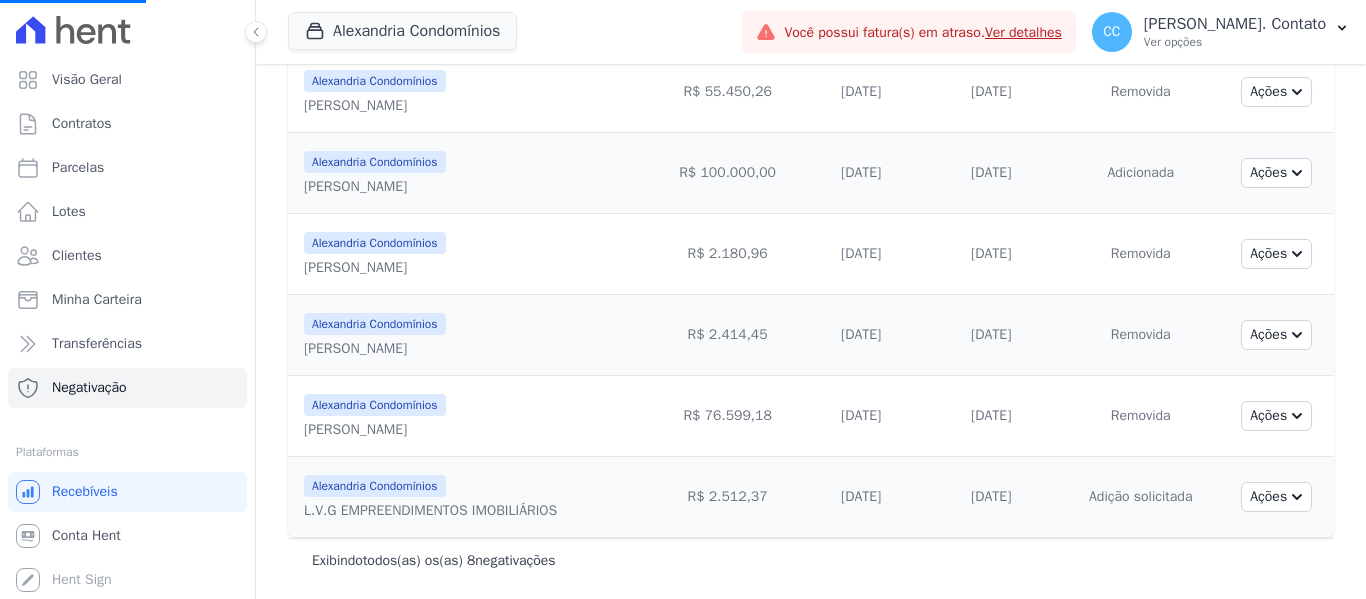 select 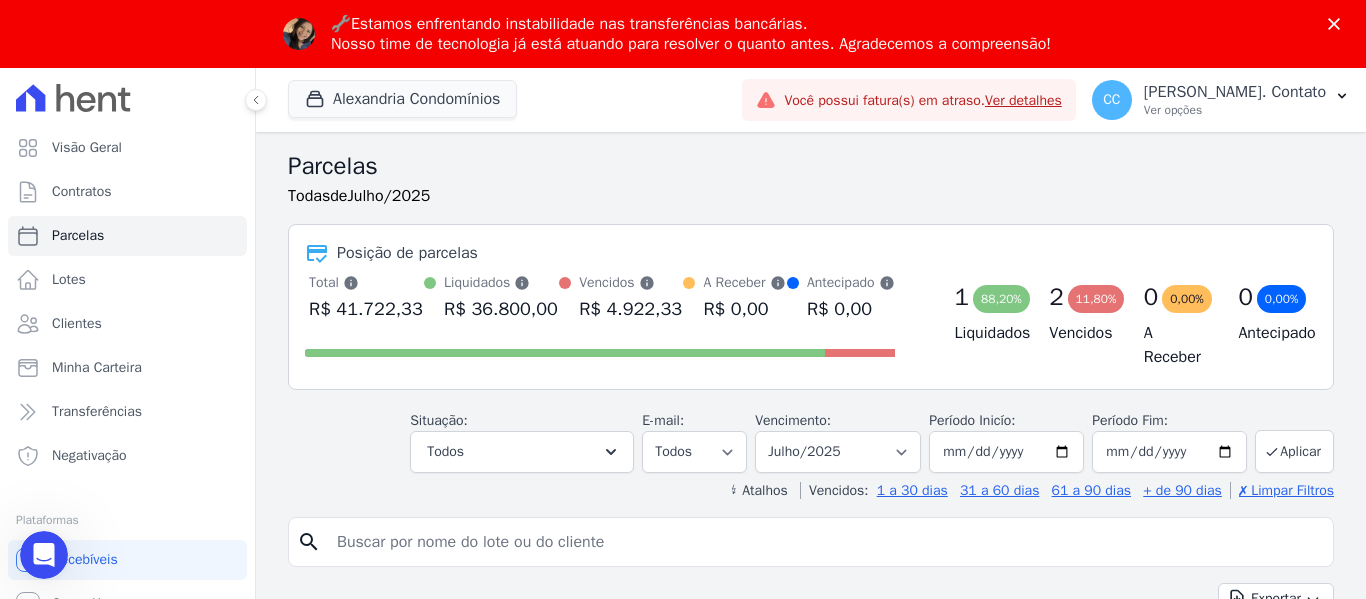 scroll, scrollTop: 0, scrollLeft: 0, axis: both 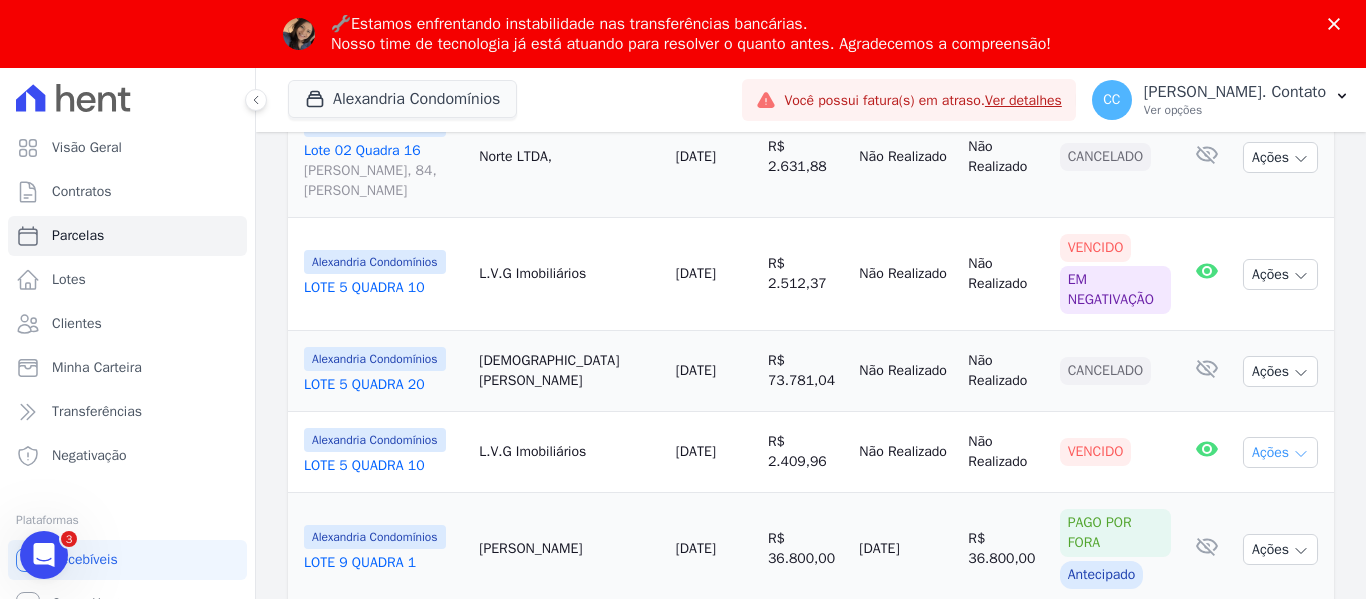 click on "Ações" at bounding box center (1280, 452) 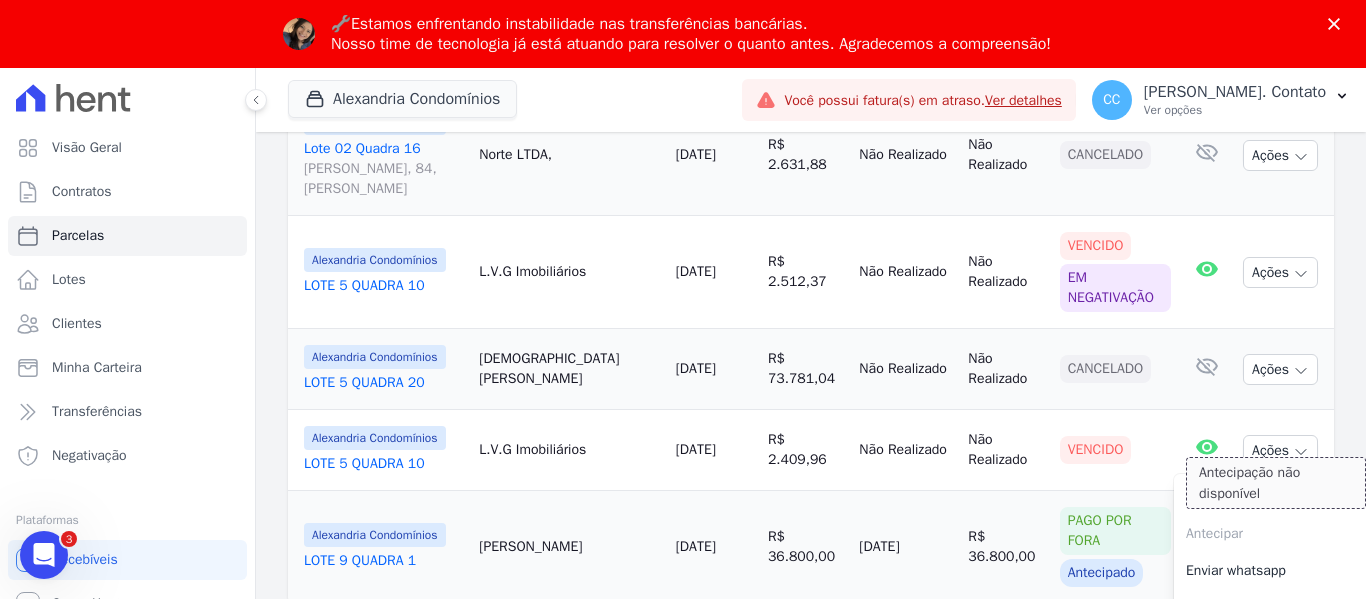 scroll, scrollTop: 1065, scrollLeft: 0, axis: vertical 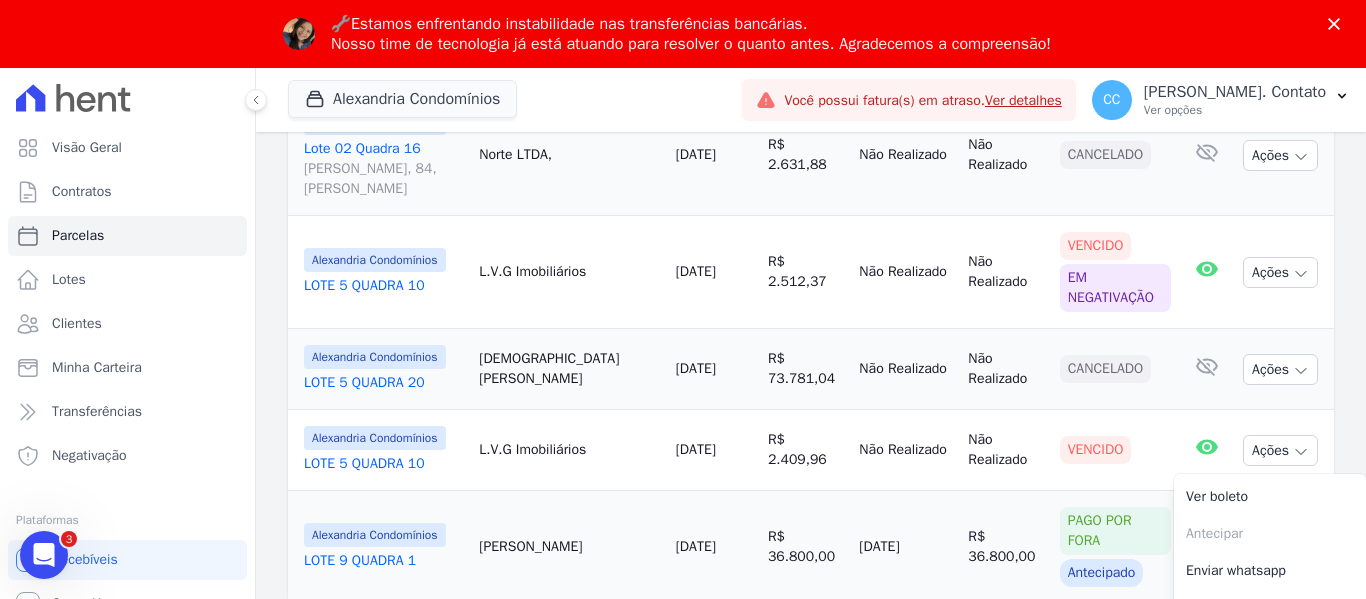 click 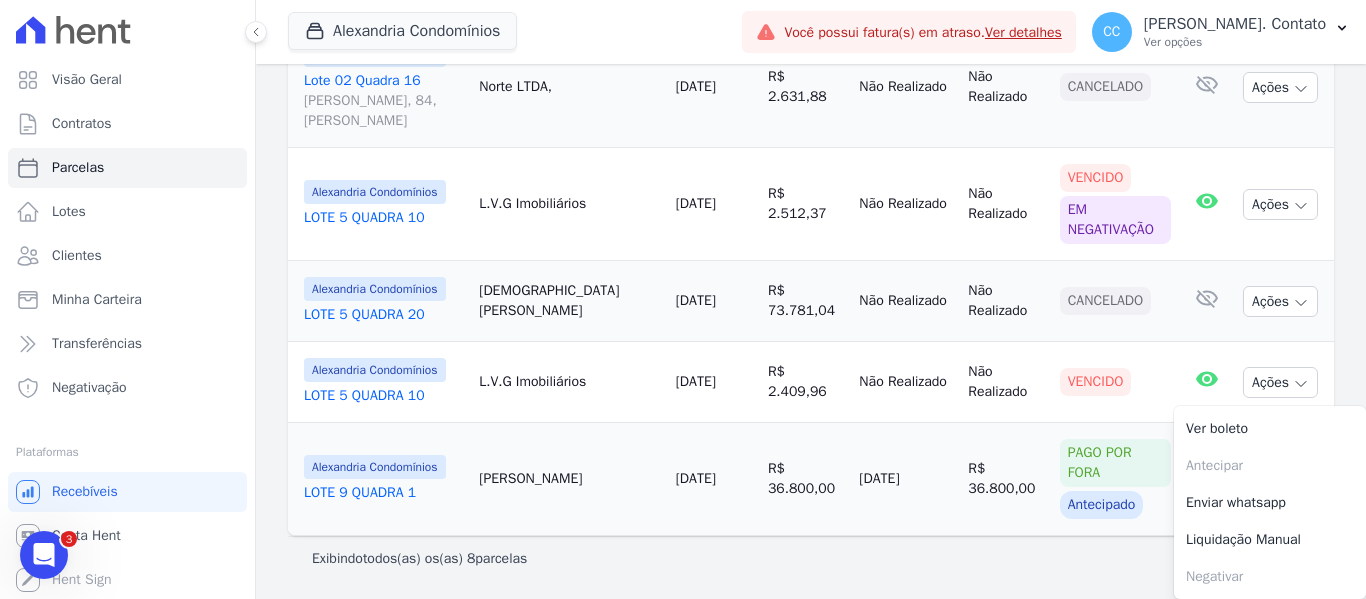 click on "Exibindo  todos(as) os(as) 8  parcelas" at bounding box center [811, 558] 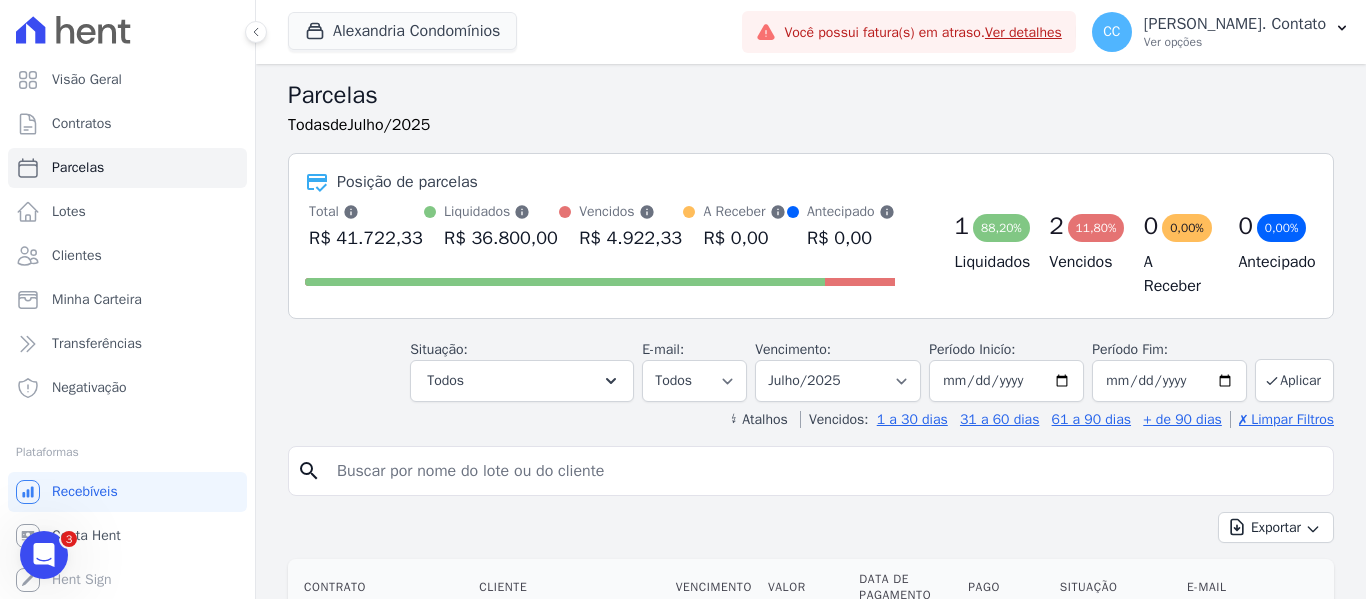 scroll, scrollTop: 0, scrollLeft: 0, axis: both 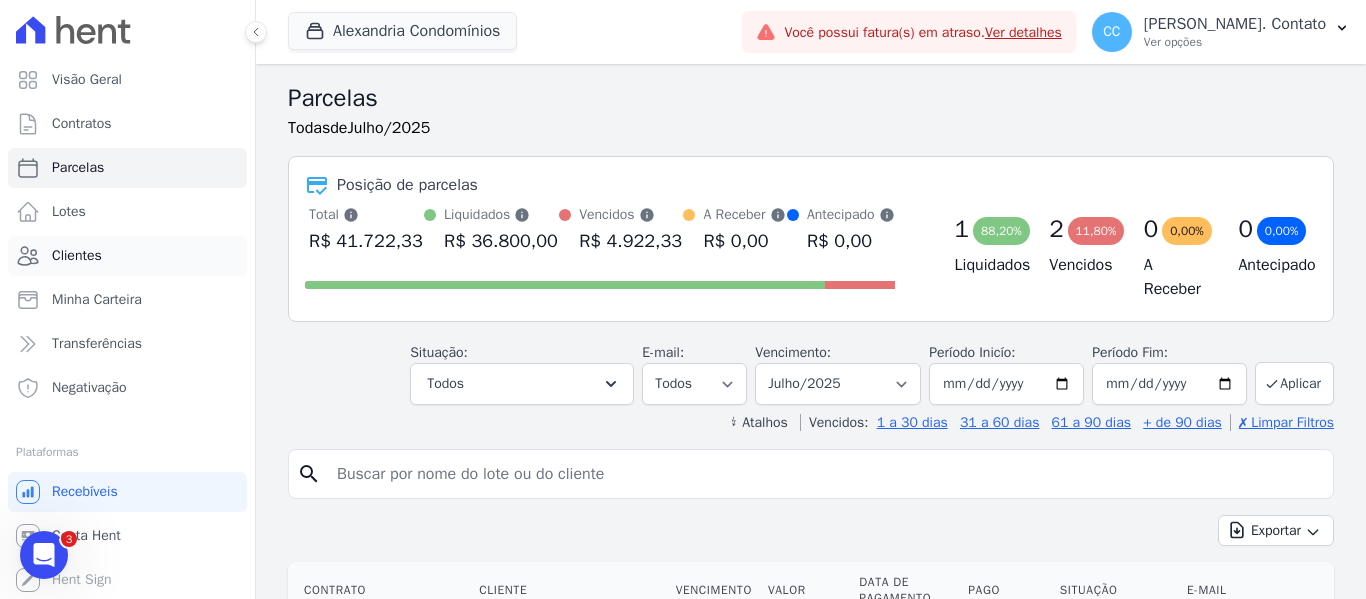 click on "Clientes" at bounding box center [127, 256] 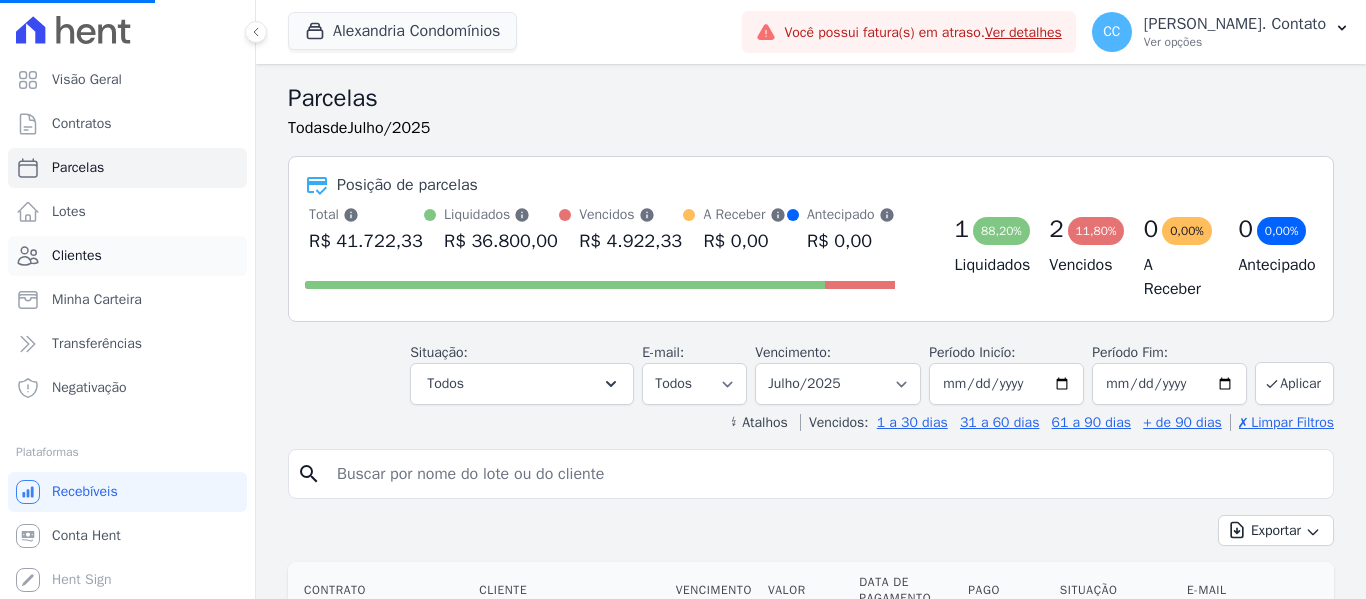 click on "Clientes" at bounding box center [77, 256] 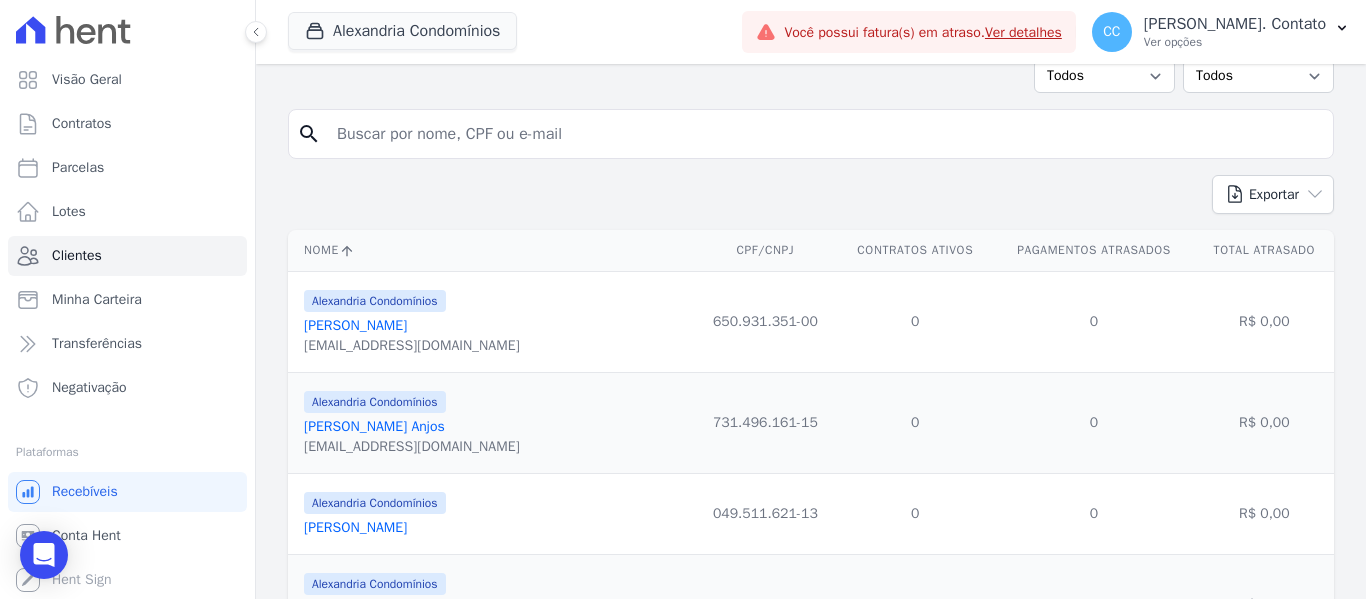 scroll, scrollTop: 0, scrollLeft: 0, axis: both 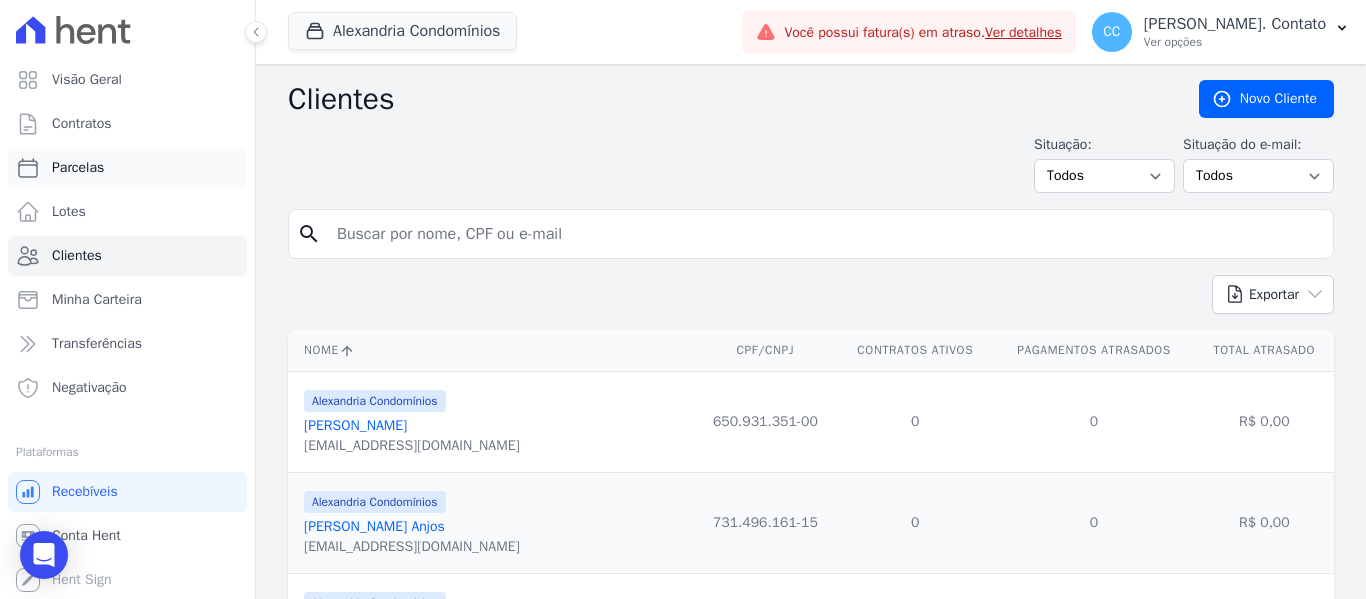 click on "Parcelas" at bounding box center [127, 168] 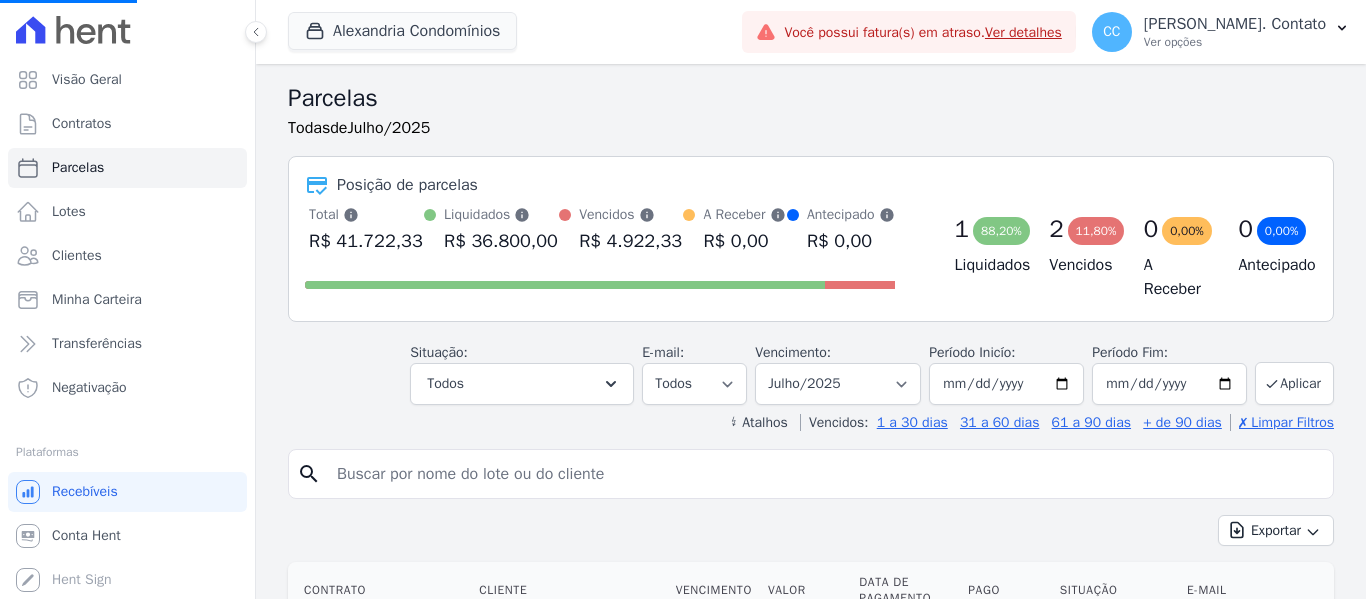 scroll, scrollTop: 151, scrollLeft: 0, axis: vertical 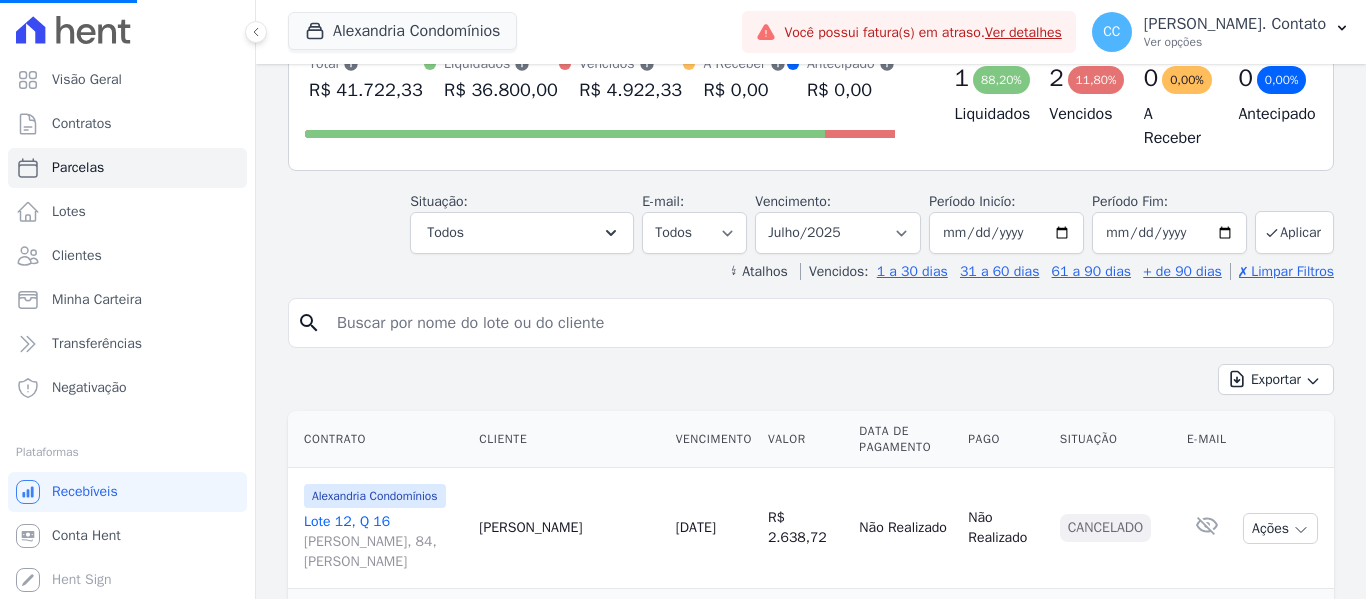 select 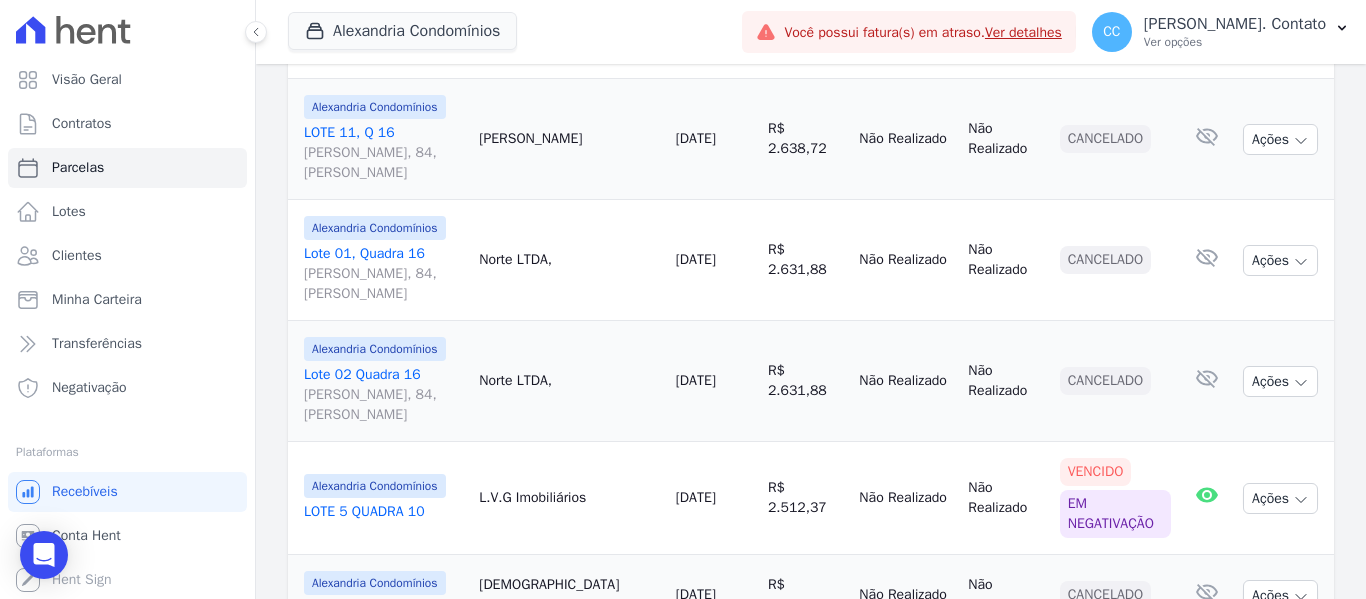 scroll, scrollTop: 261, scrollLeft: 0, axis: vertical 